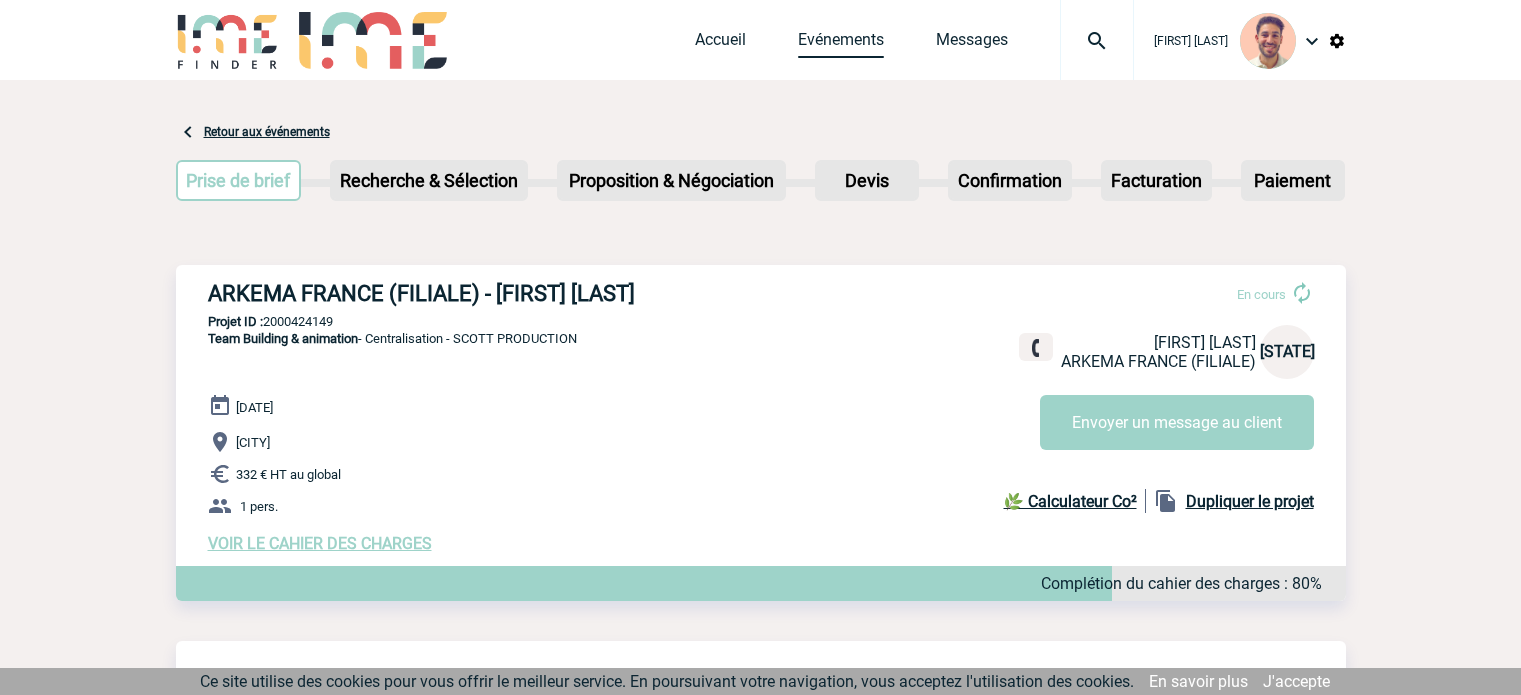scroll, scrollTop: 0, scrollLeft: 0, axis: both 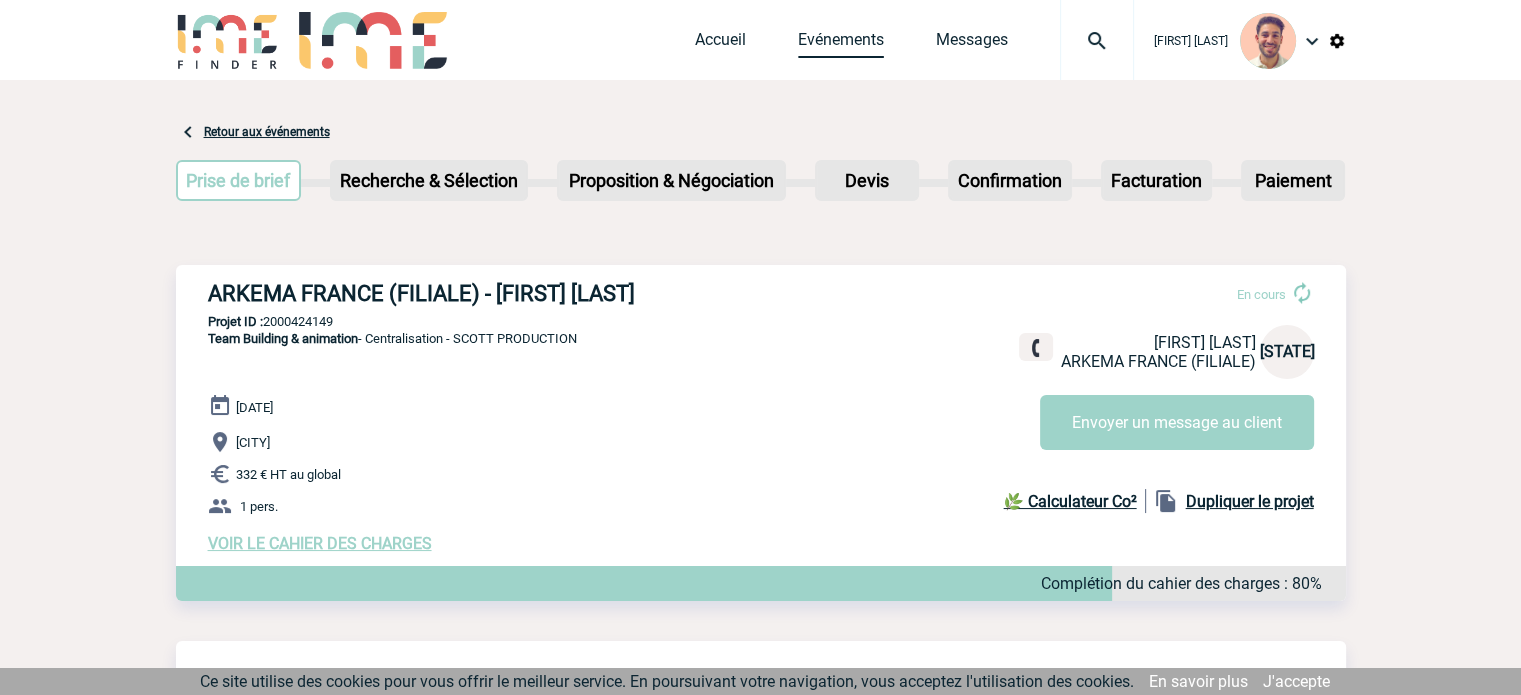 click on "Evénements" at bounding box center [841, 44] 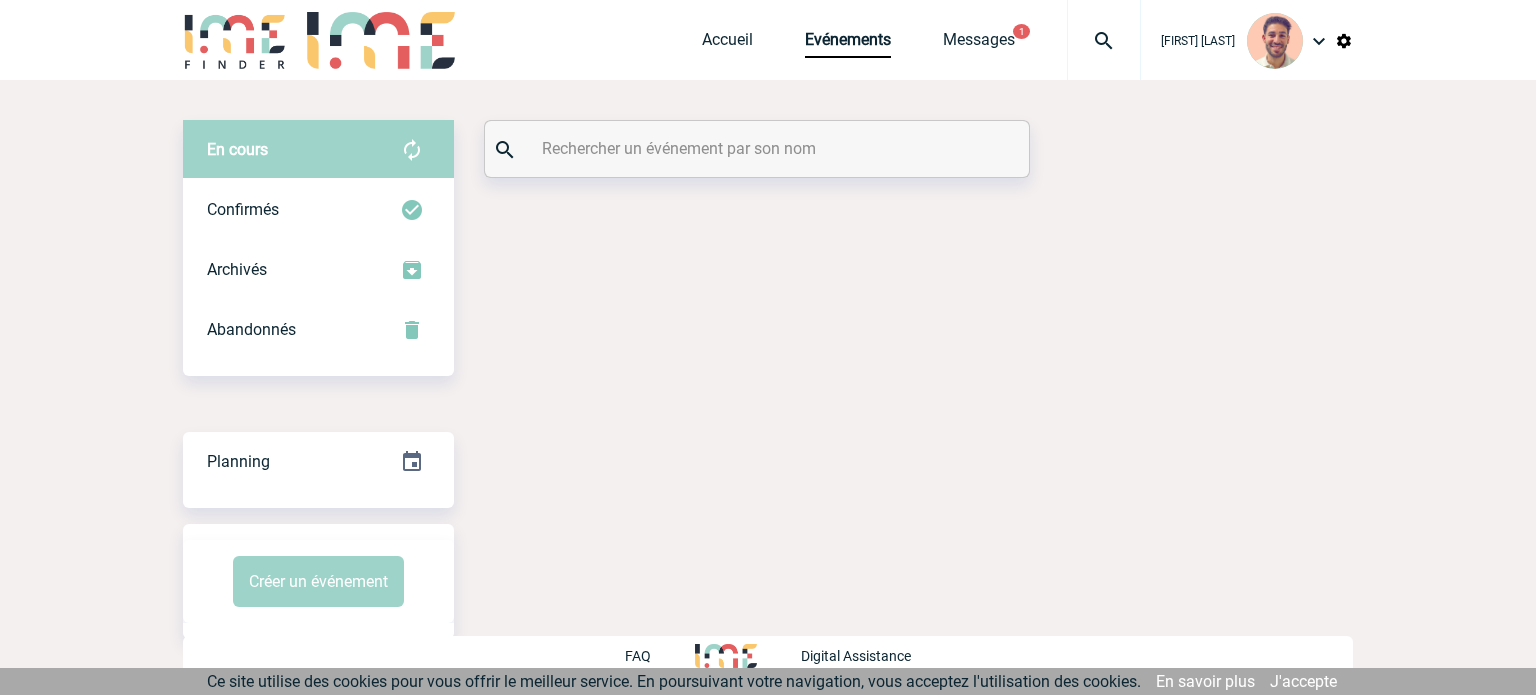 scroll, scrollTop: 0, scrollLeft: 0, axis: both 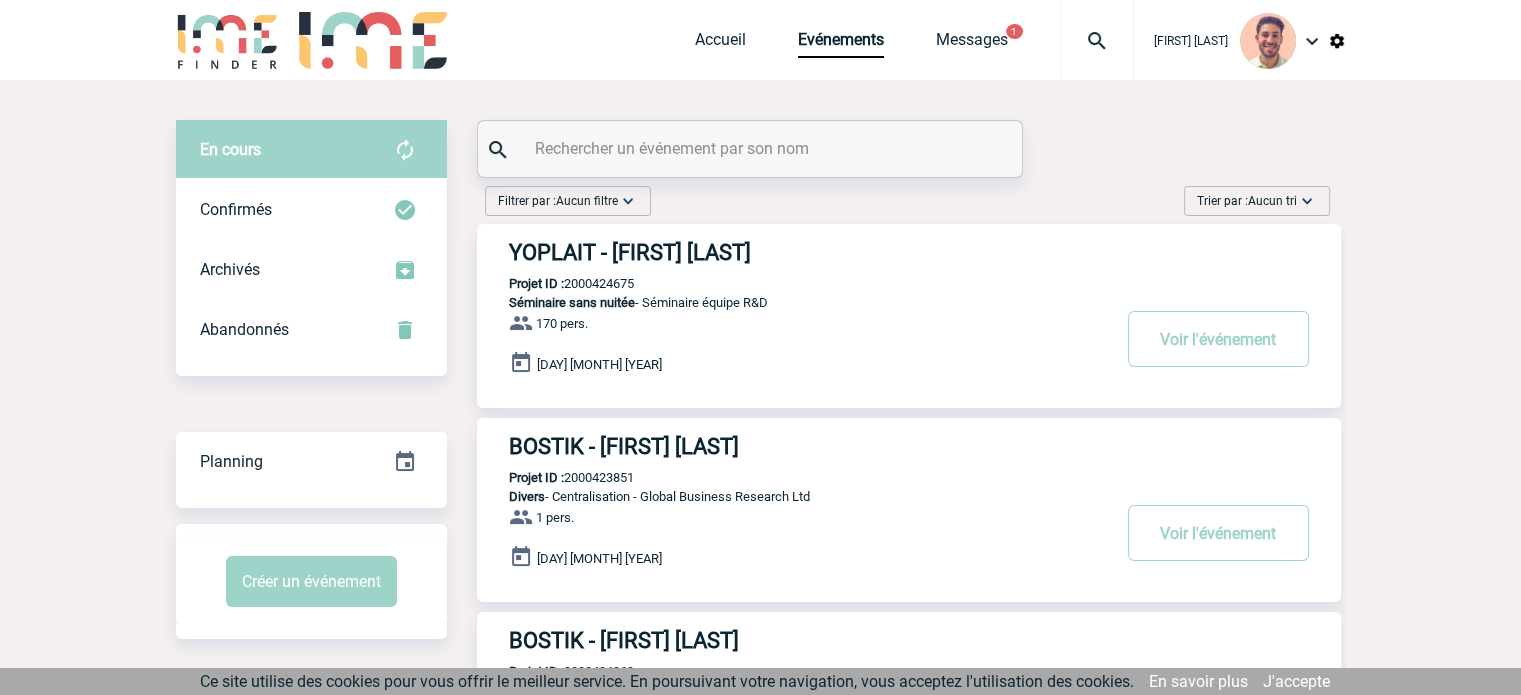 click at bounding box center (752, 148) 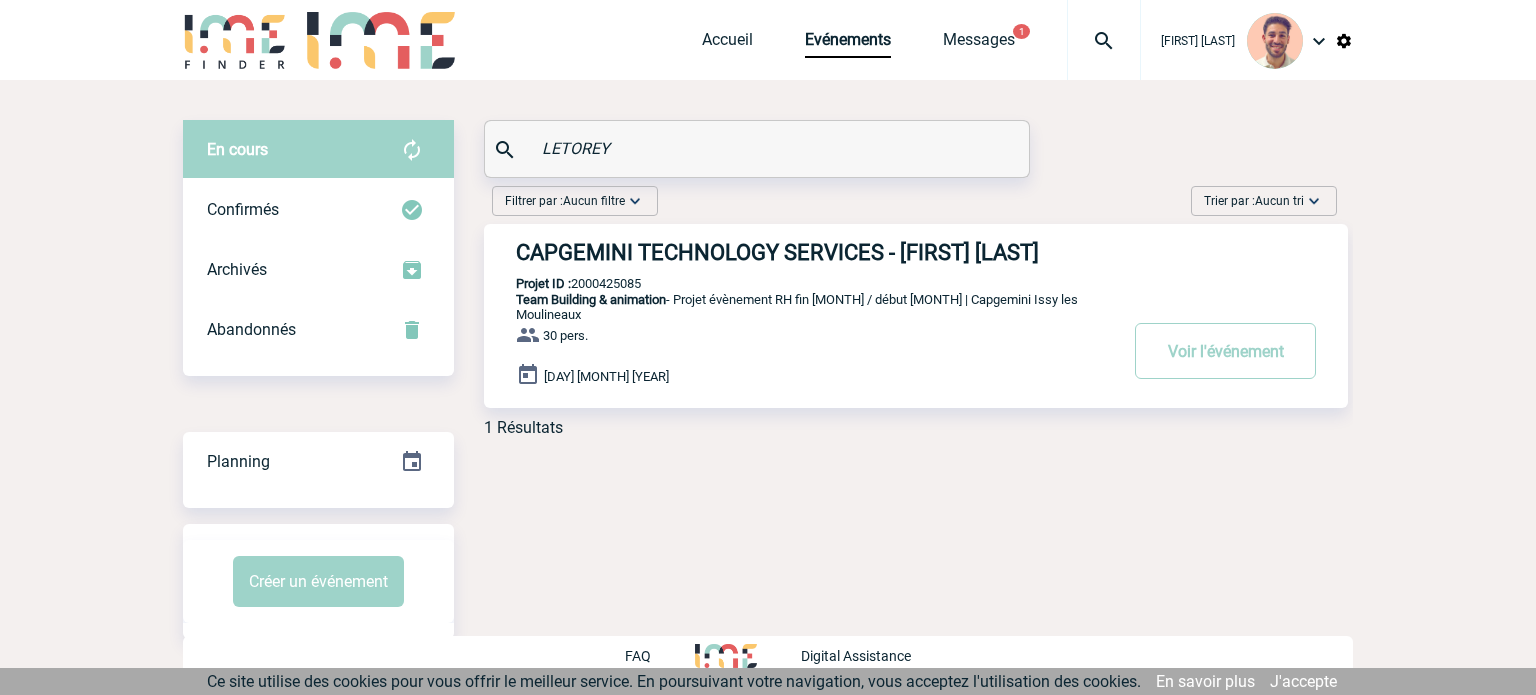 type on "LETOREY" 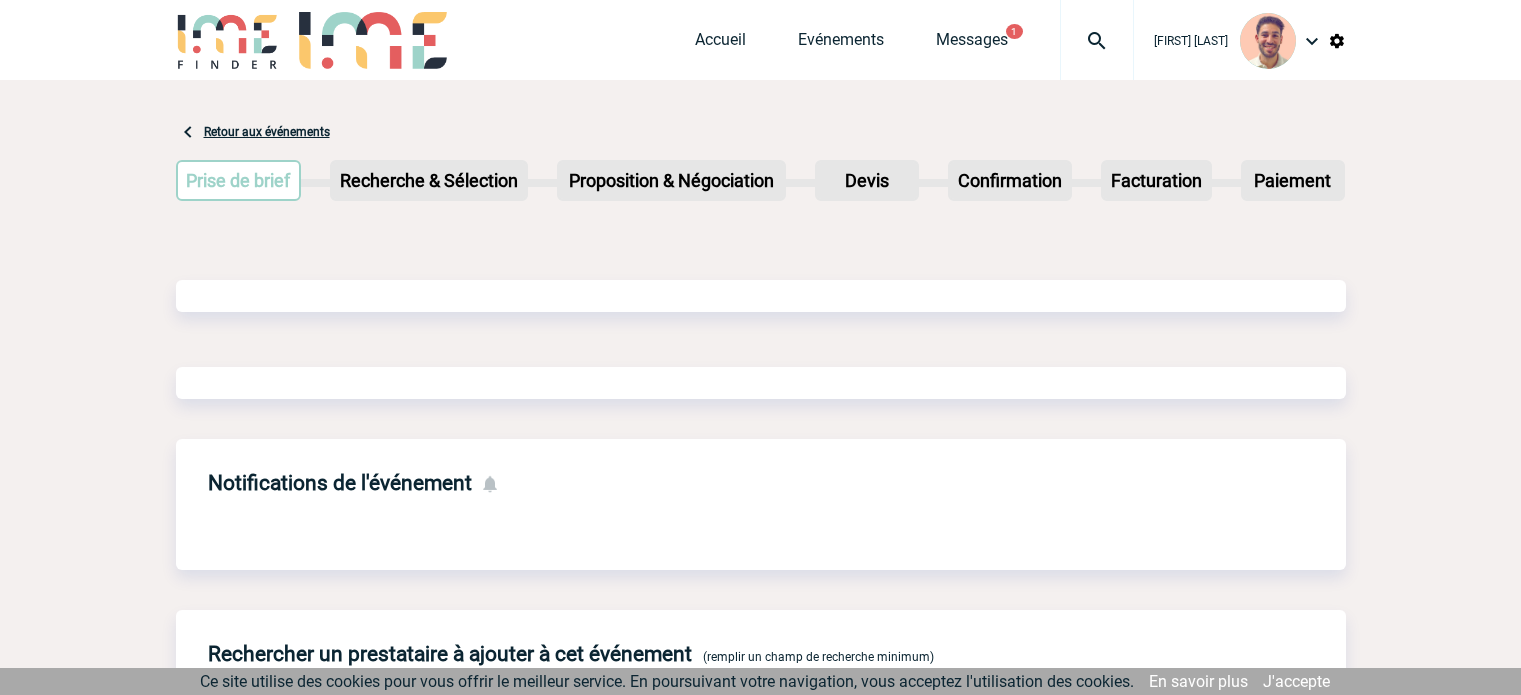 scroll, scrollTop: 0, scrollLeft: 0, axis: both 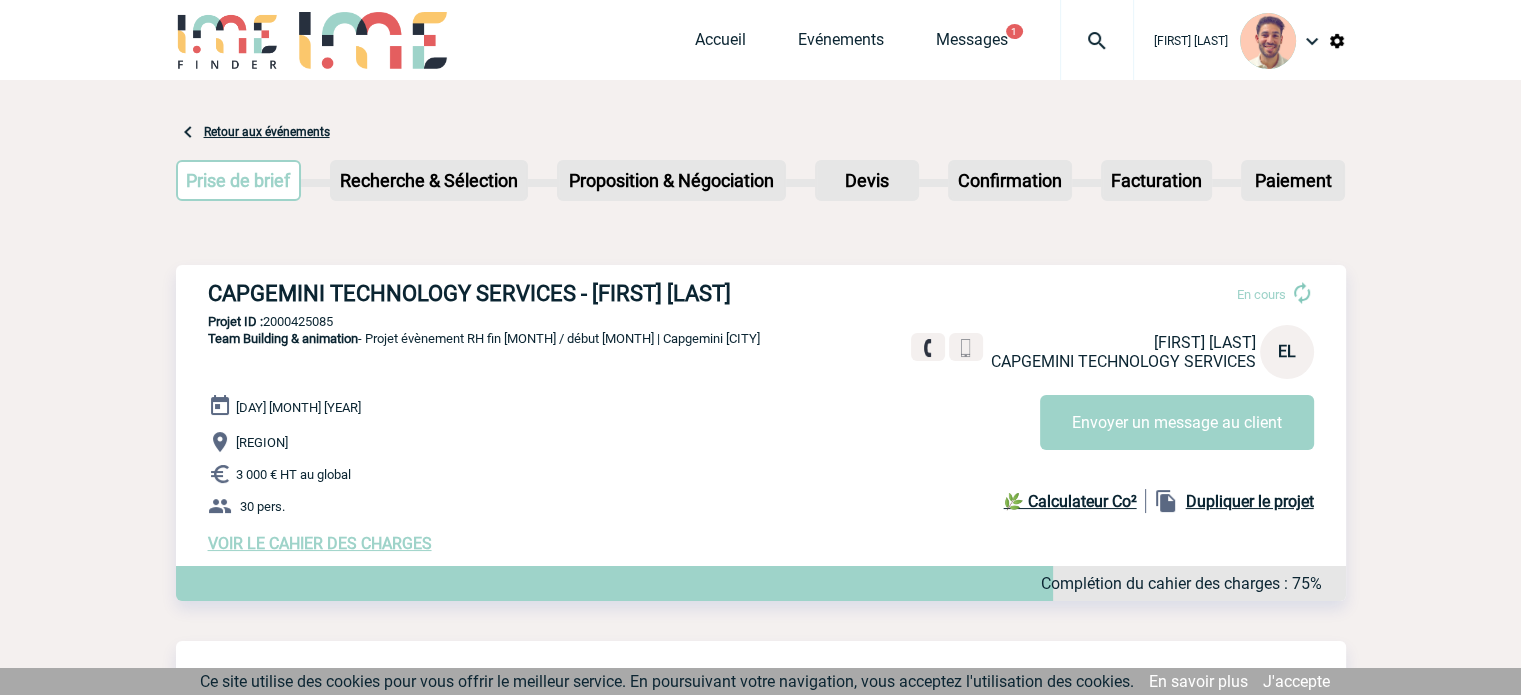 drag, startPoint x: 367, startPoint y: 318, endPoint x: 268, endPoint y: 327, distance: 99.40825 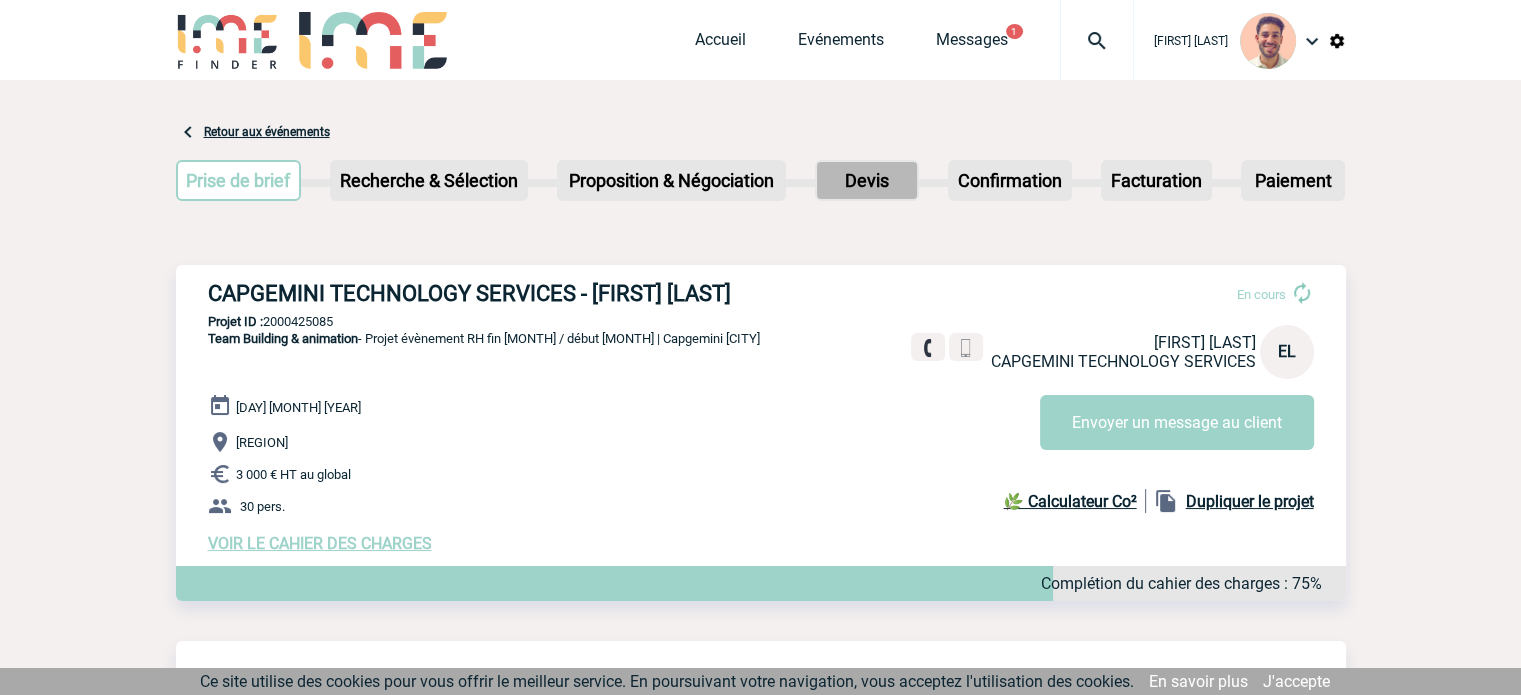 copy on "2000425085" 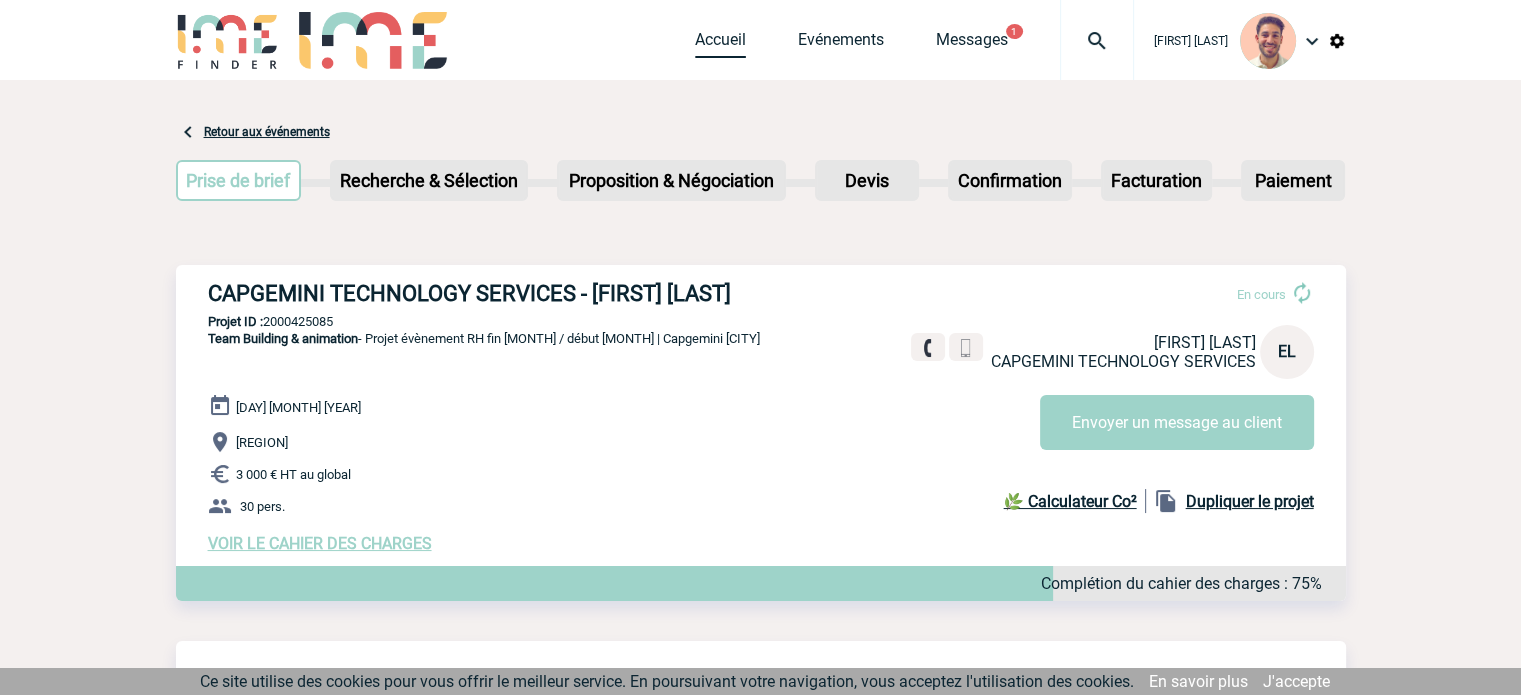 click on "Accueil" at bounding box center (720, 44) 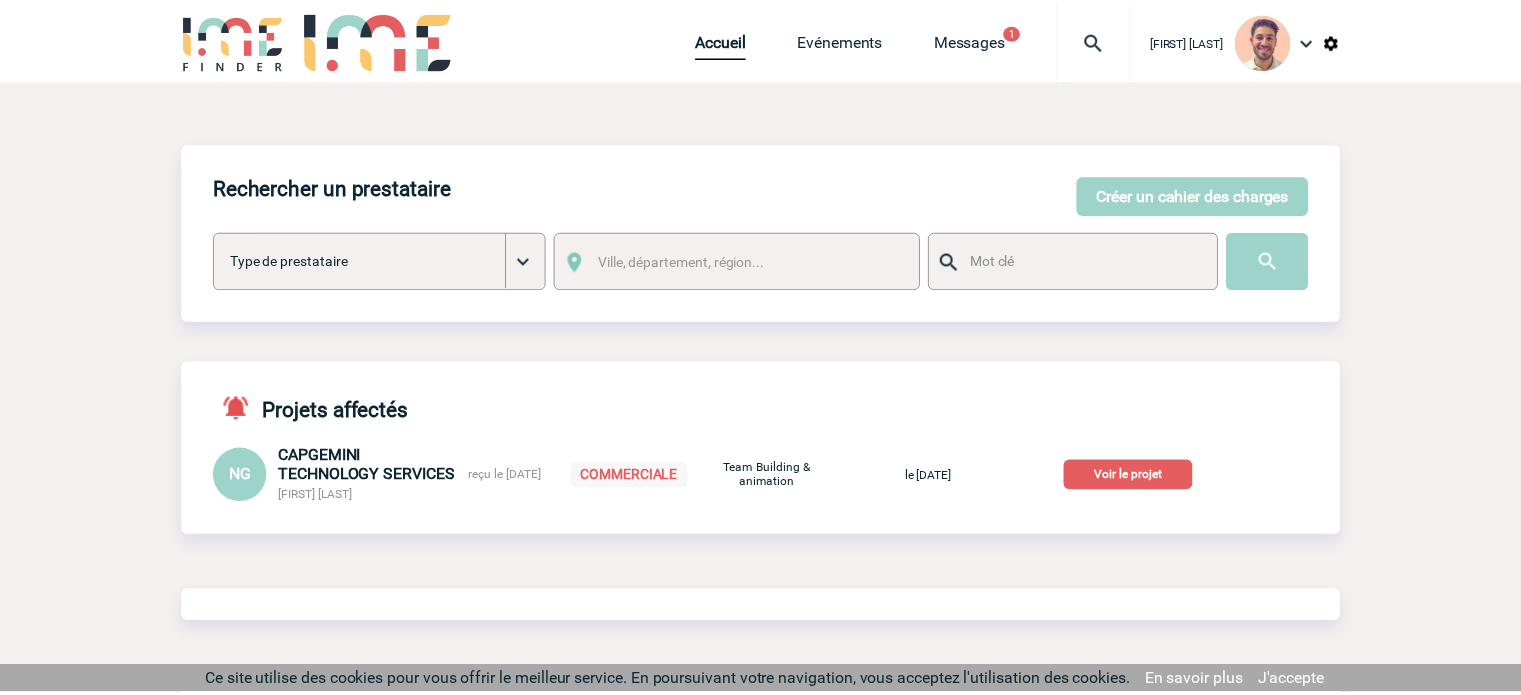 scroll, scrollTop: 0, scrollLeft: 0, axis: both 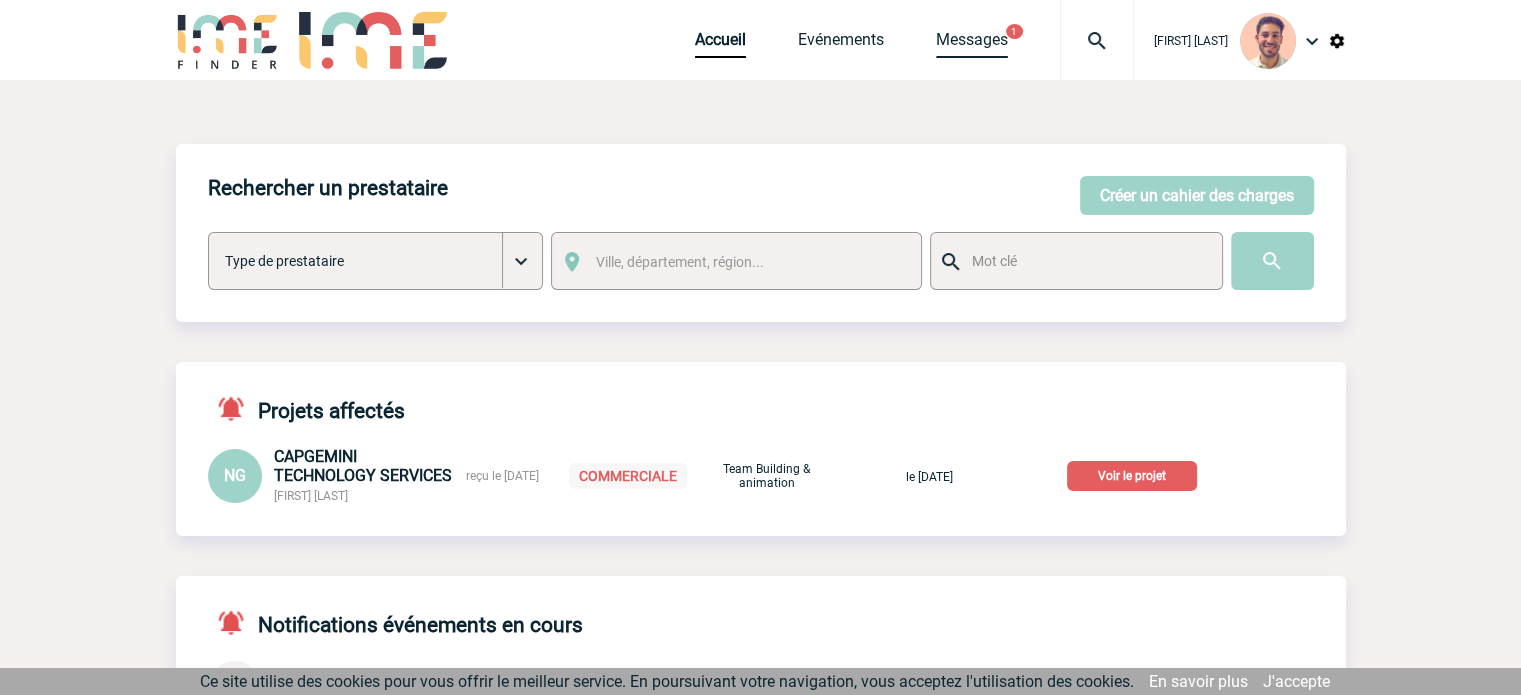 click on "Messages" at bounding box center [972, 44] 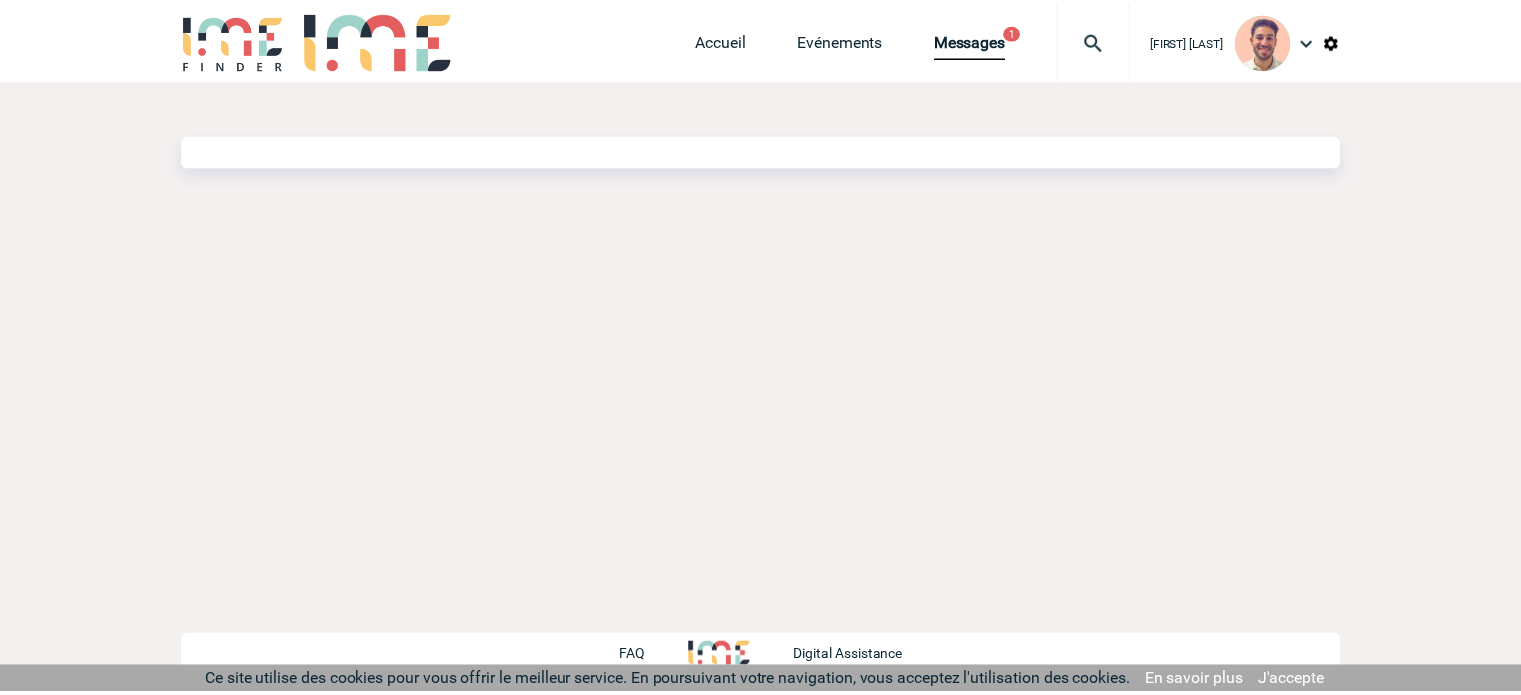 scroll, scrollTop: 0, scrollLeft: 0, axis: both 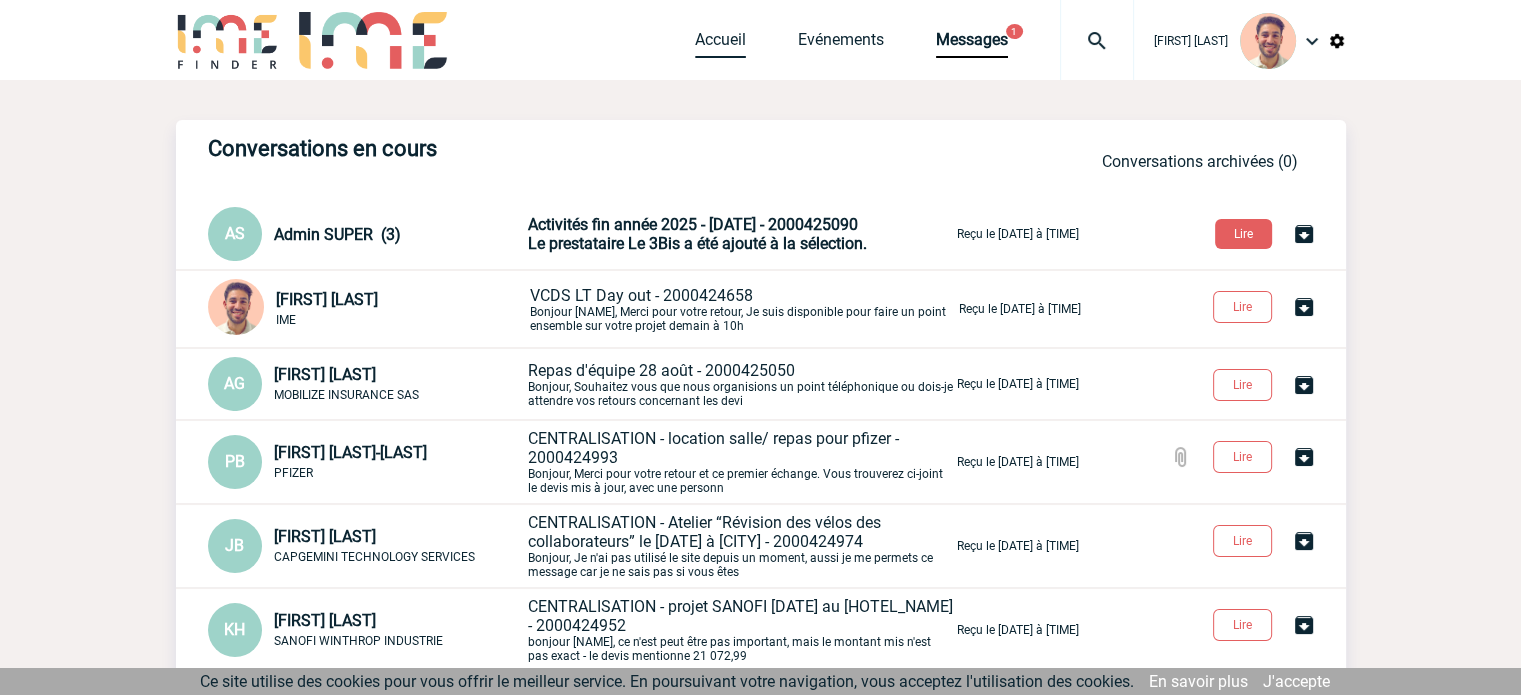click on "Accueil" at bounding box center (720, 44) 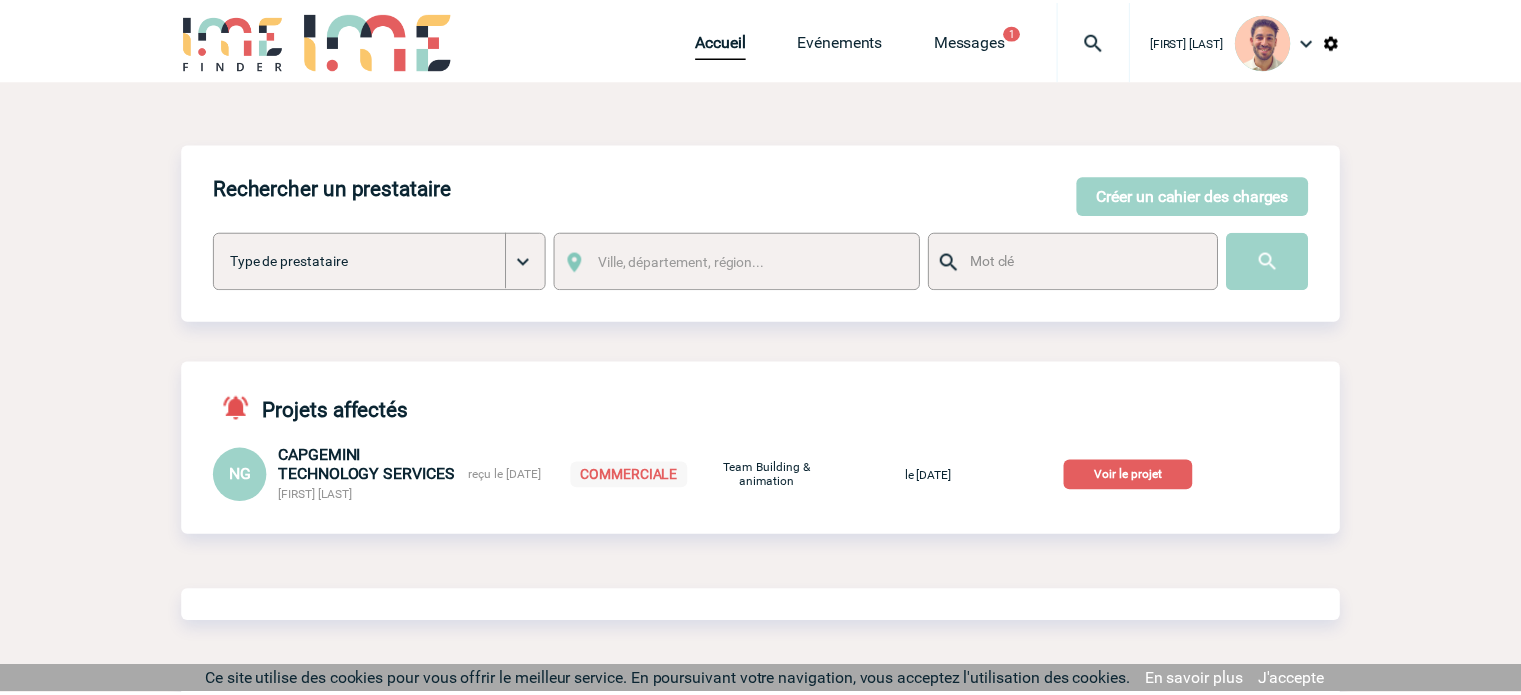 scroll, scrollTop: 0, scrollLeft: 0, axis: both 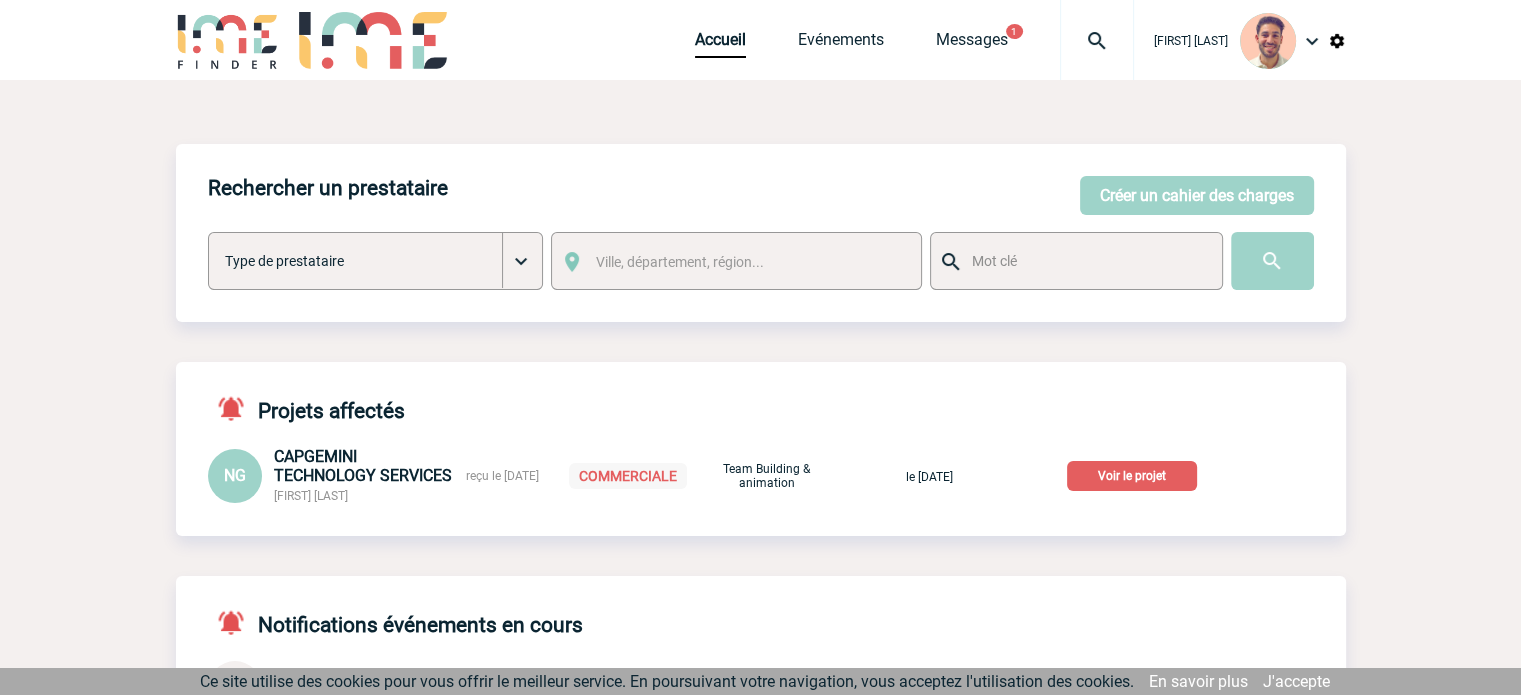 click on "Voir le projet" at bounding box center (1132, 476) 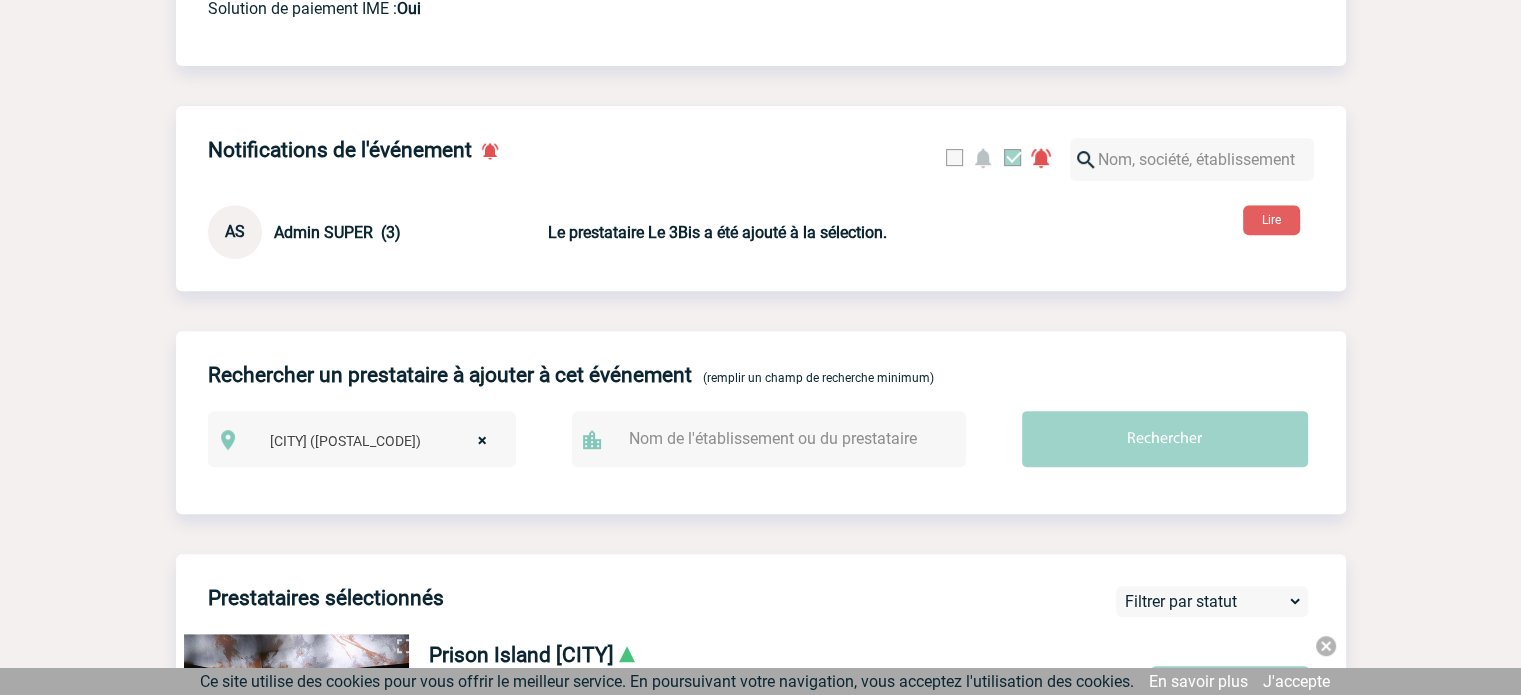 scroll, scrollTop: 800, scrollLeft: 0, axis: vertical 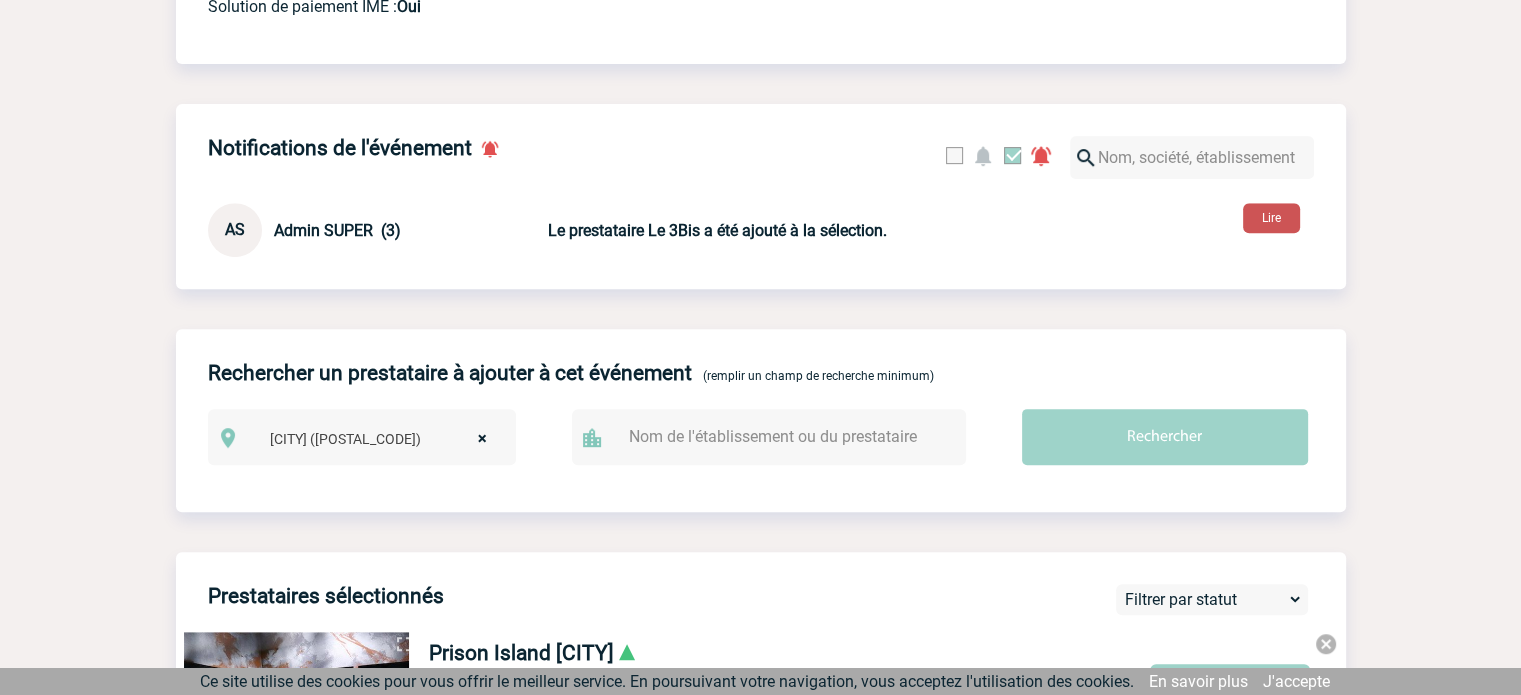 click on "Lire" at bounding box center [1271, 218] 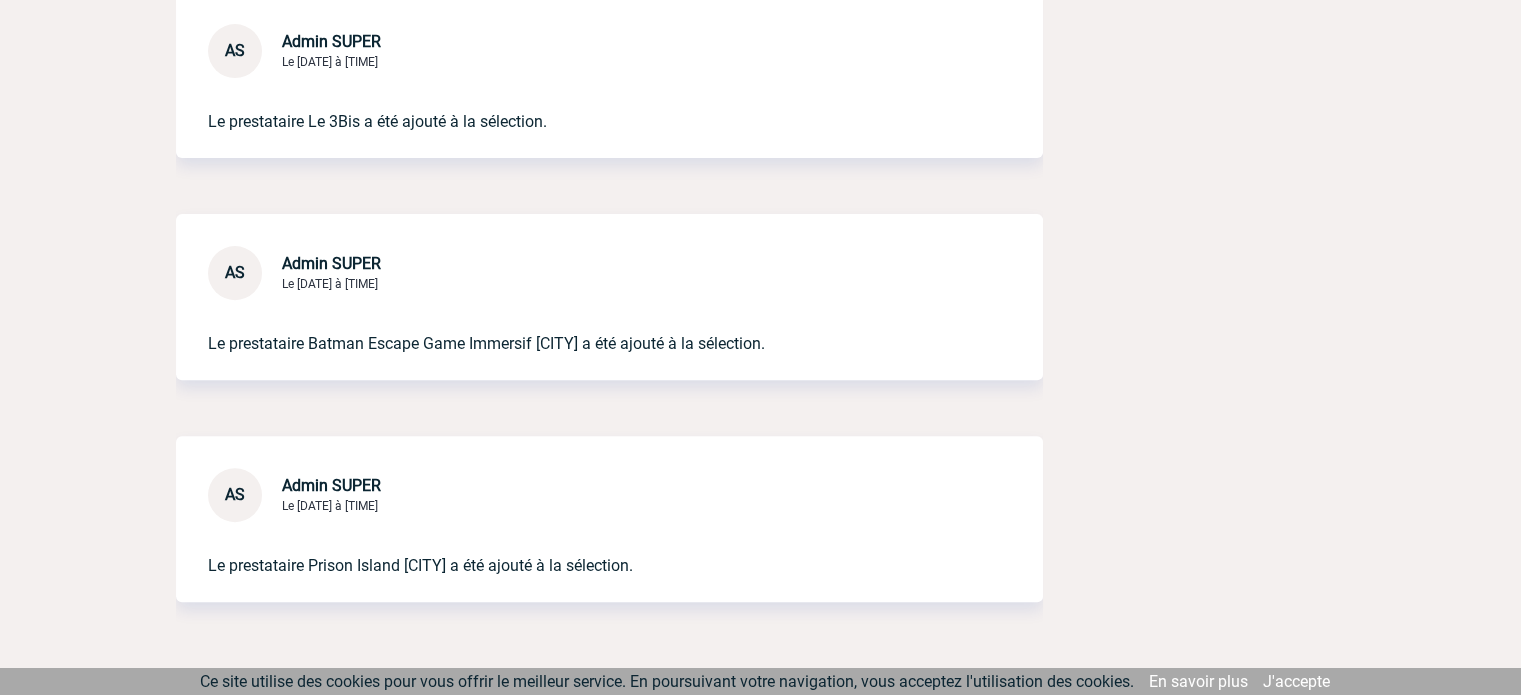 scroll, scrollTop: 794, scrollLeft: 0, axis: vertical 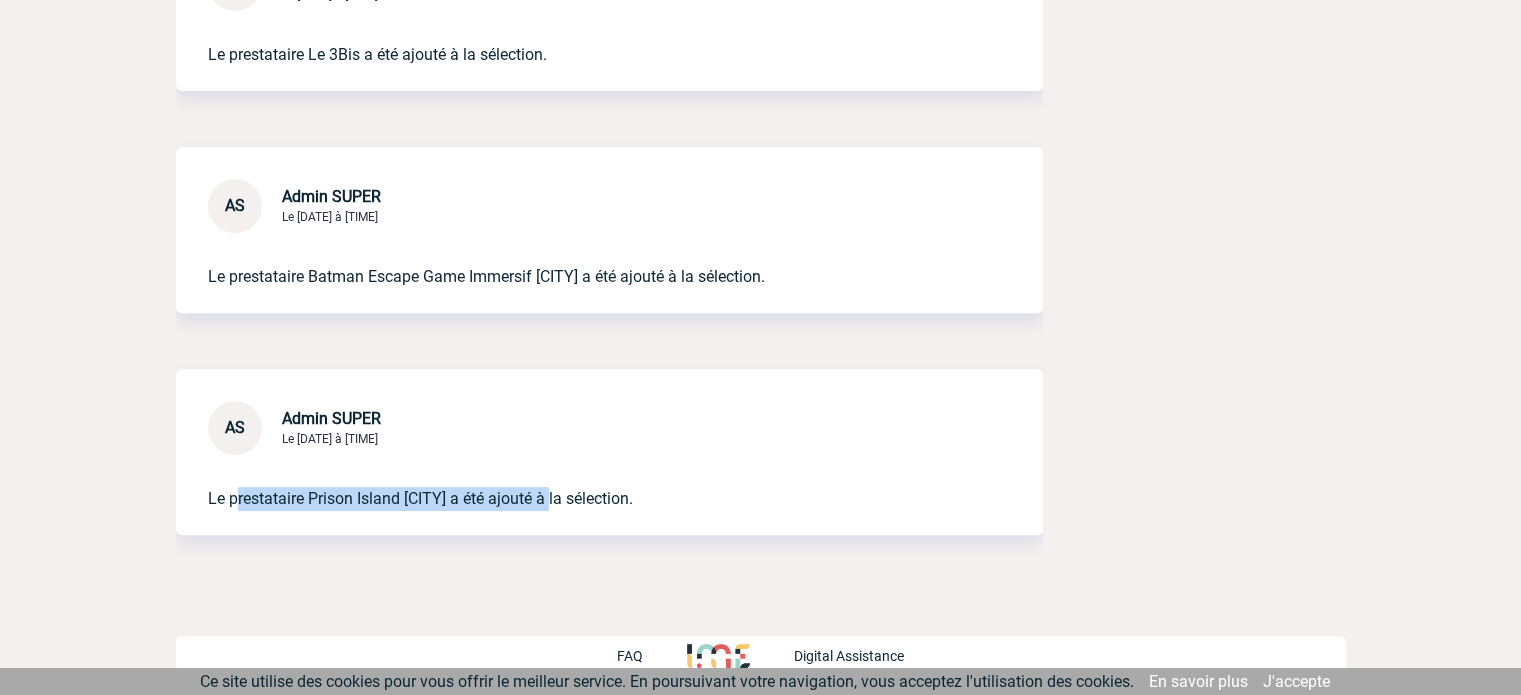 drag, startPoint x: 238, startPoint y: 490, endPoint x: 552, endPoint y: 468, distance: 314.76974 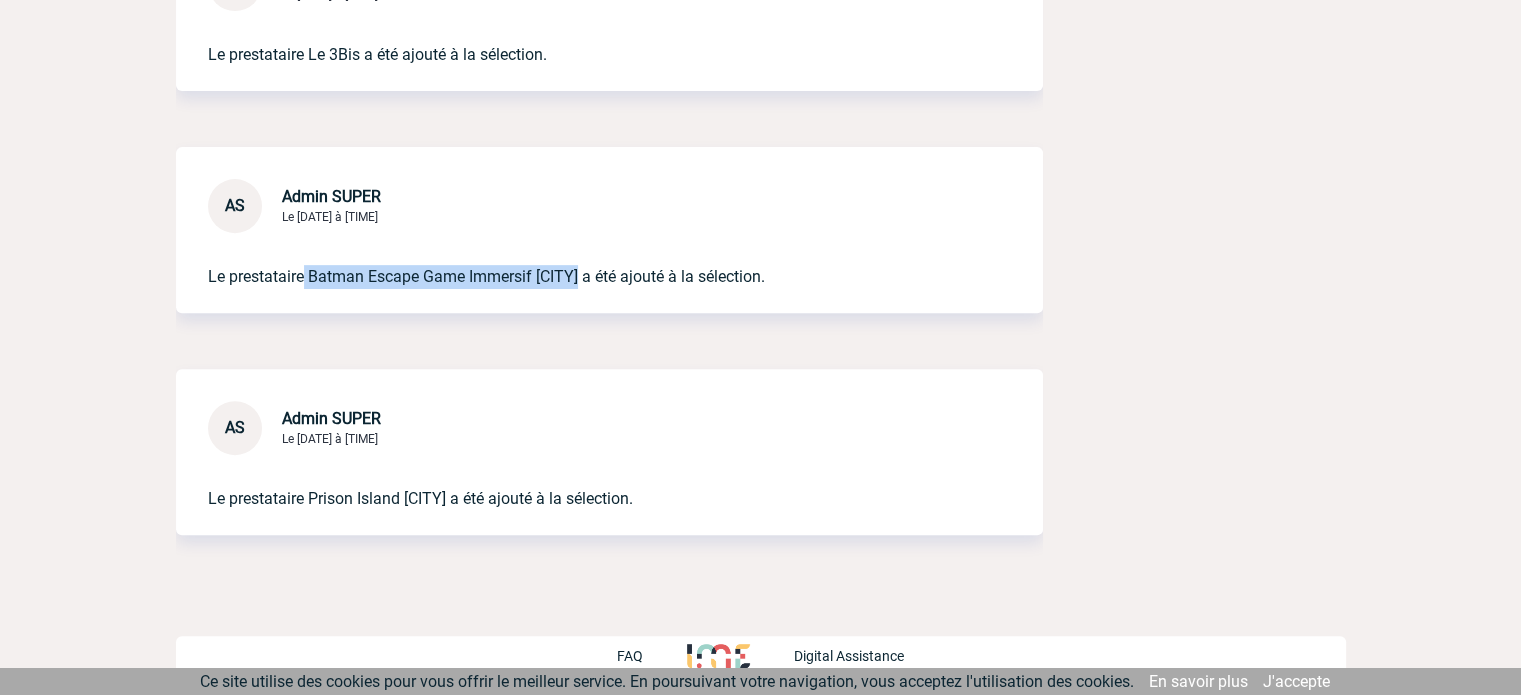 drag, startPoint x: 379, startPoint y: 271, endPoint x: 577, endPoint y: 271, distance: 198 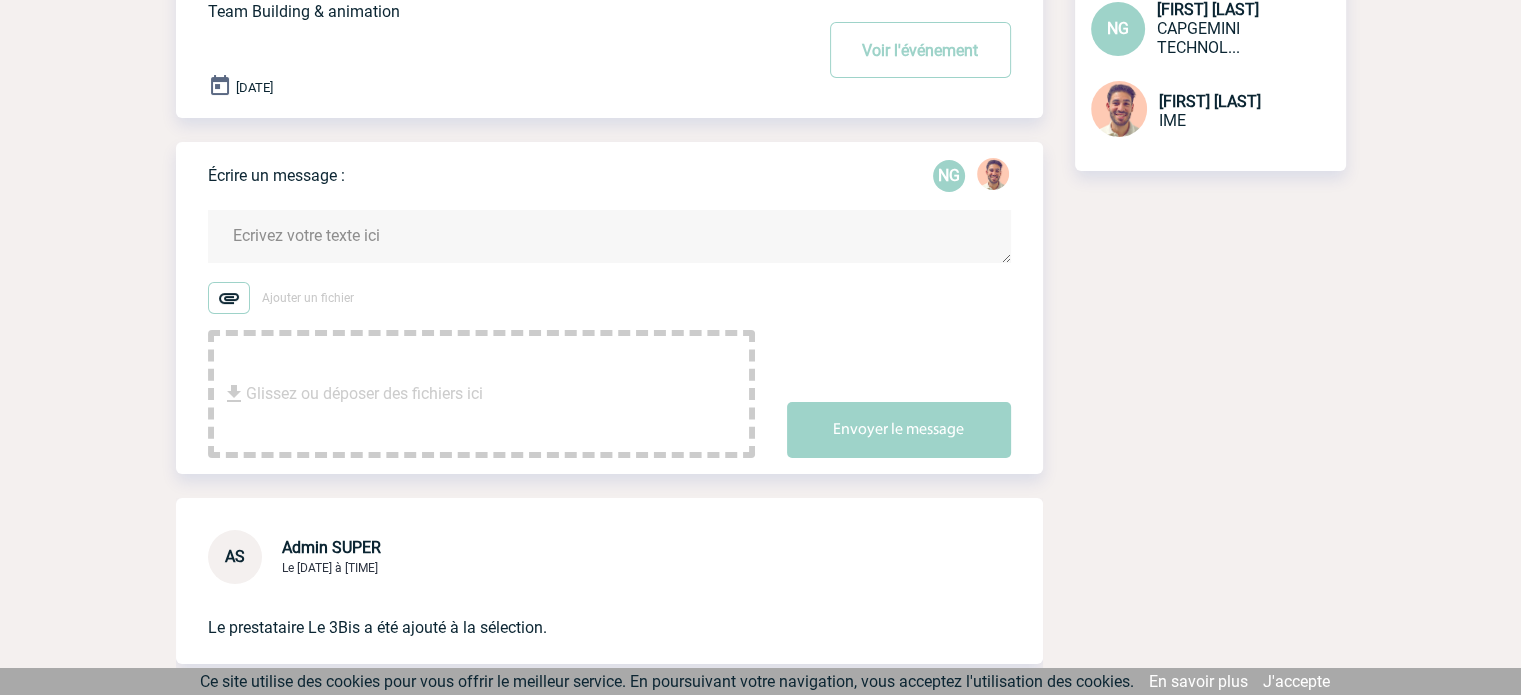 scroll, scrollTop: 0, scrollLeft: 0, axis: both 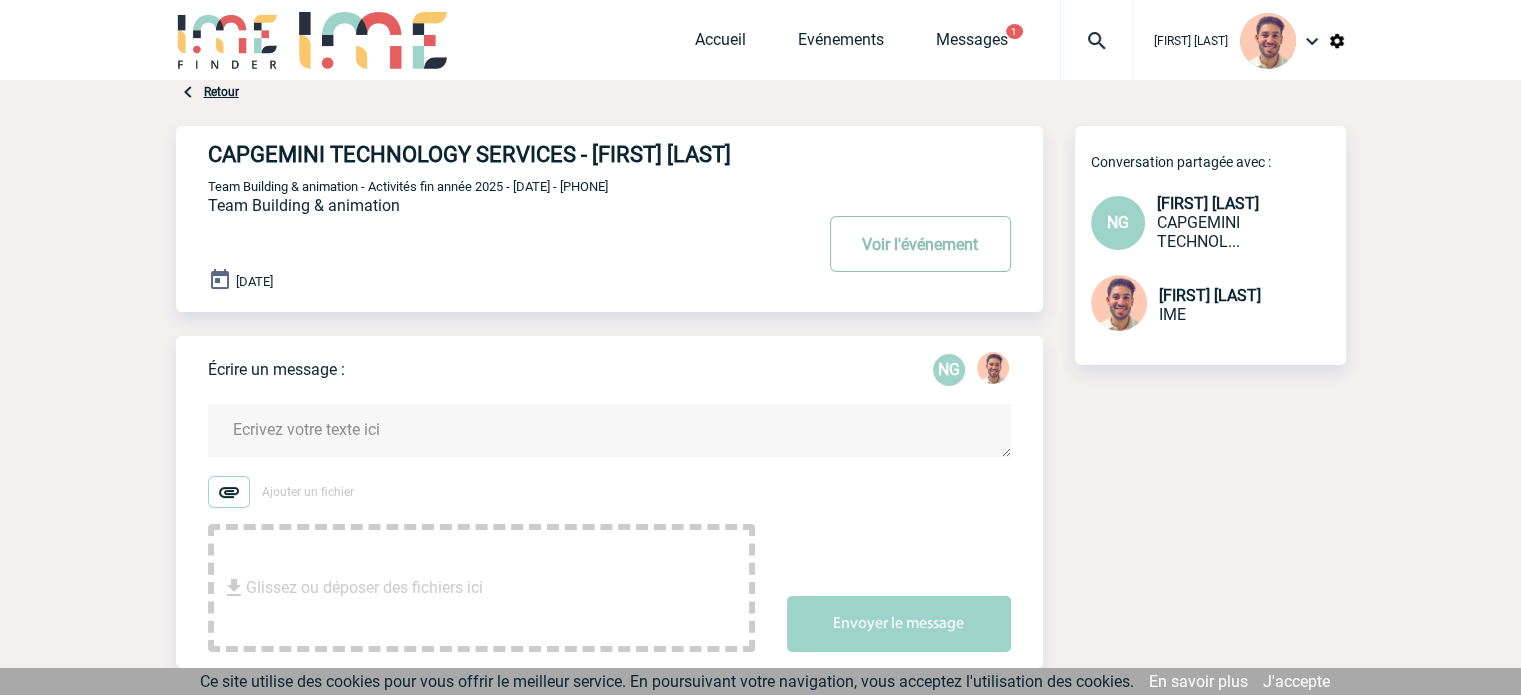 click on "Voir l'événement" at bounding box center (920, 244) 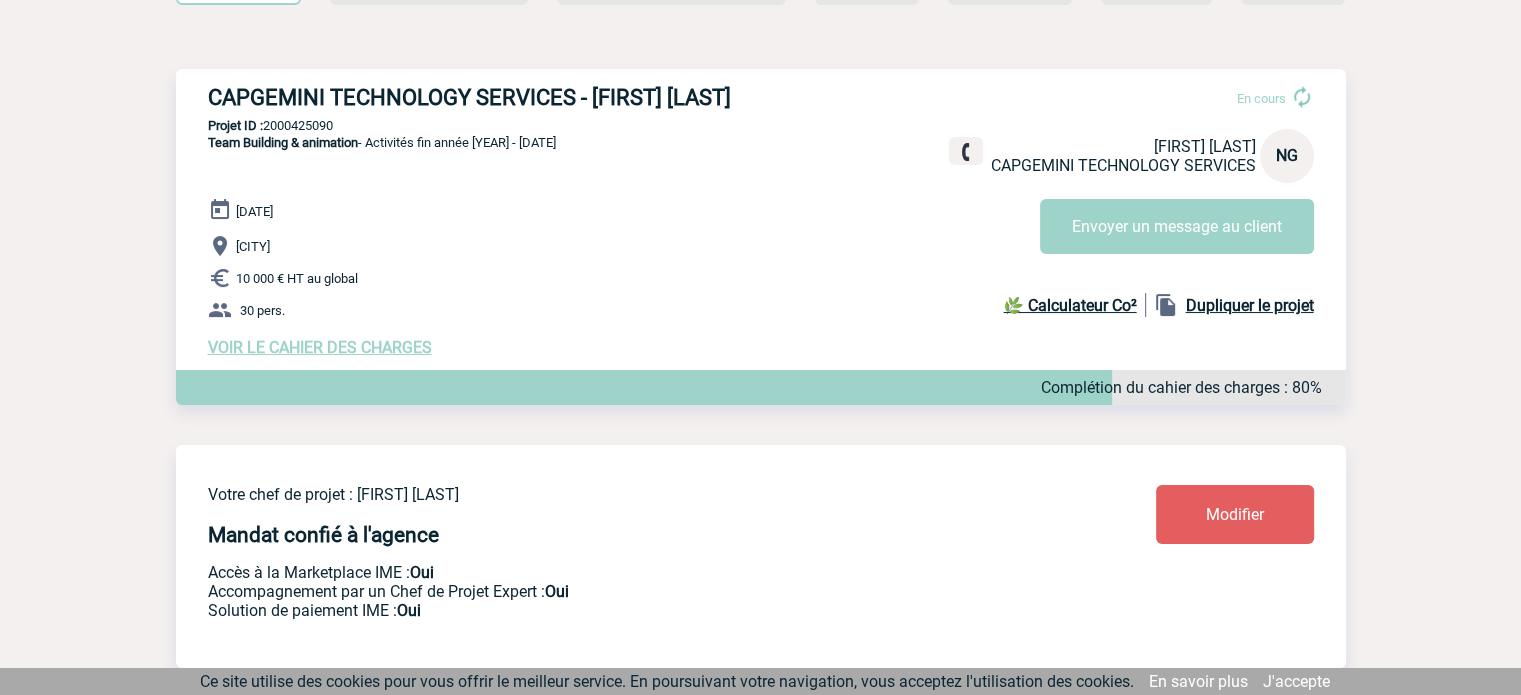 scroll, scrollTop: 200, scrollLeft: 0, axis: vertical 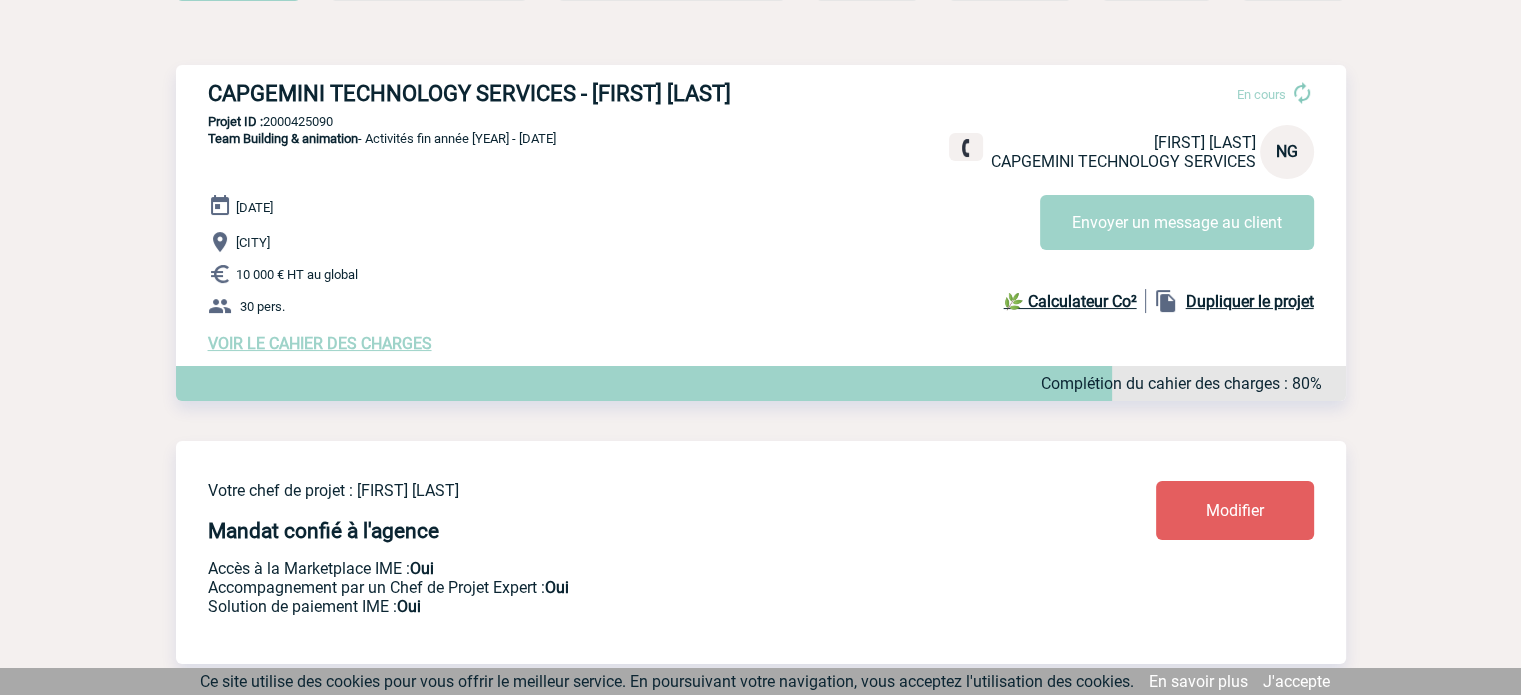 click on "VOIR LE CAHIER DES CHARGES" at bounding box center (320, 343) 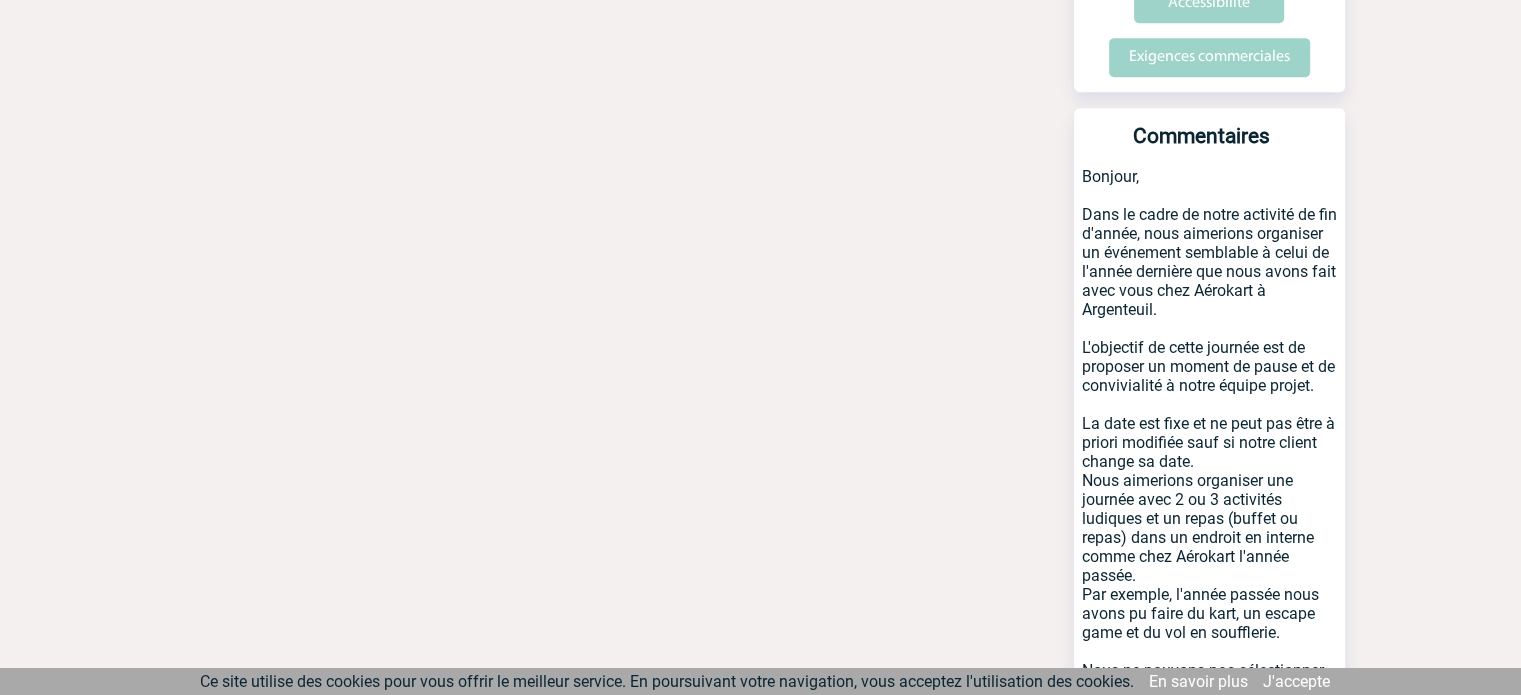 scroll, scrollTop: 1100, scrollLeft: 0, axis: vertical 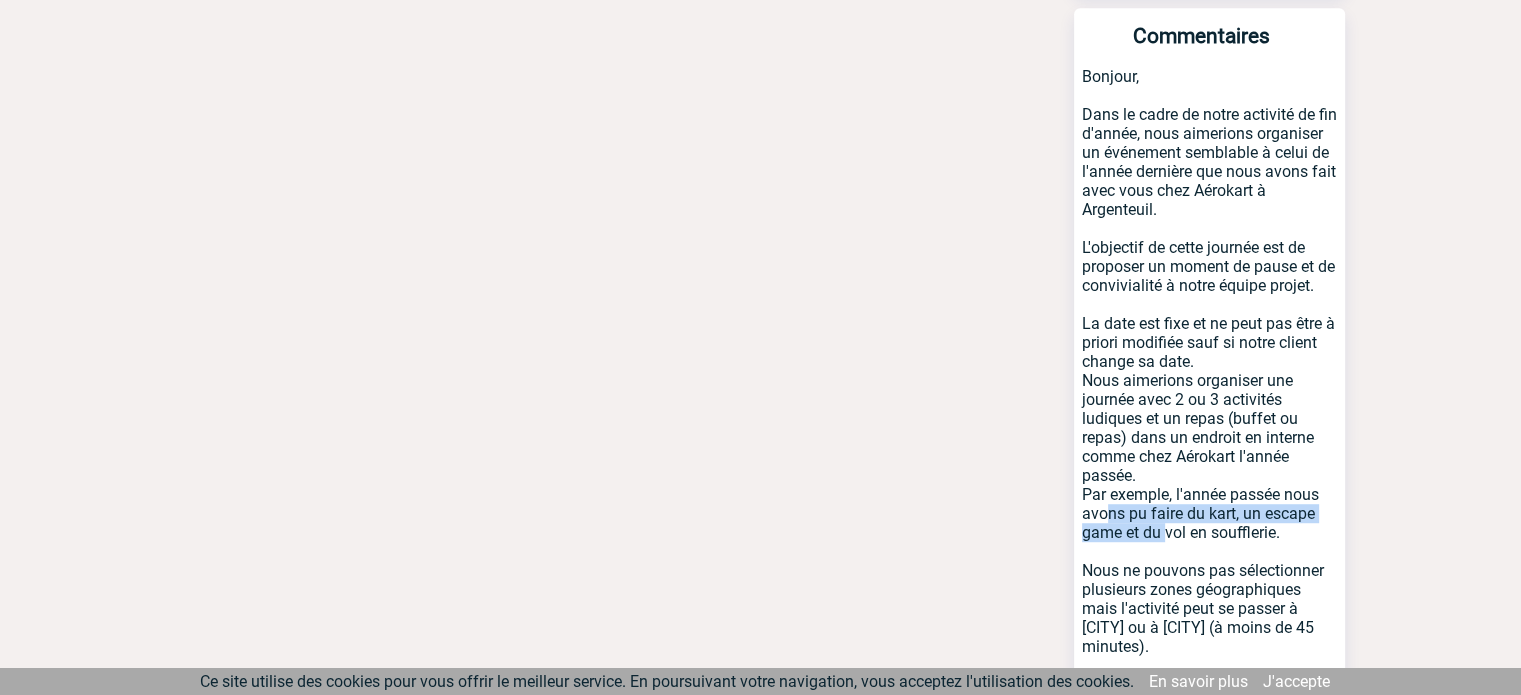 drag, startPoint x: 1101, startPoint y: 543, endPoint x: 1160, endPoint y: 562, distance: 61.983868 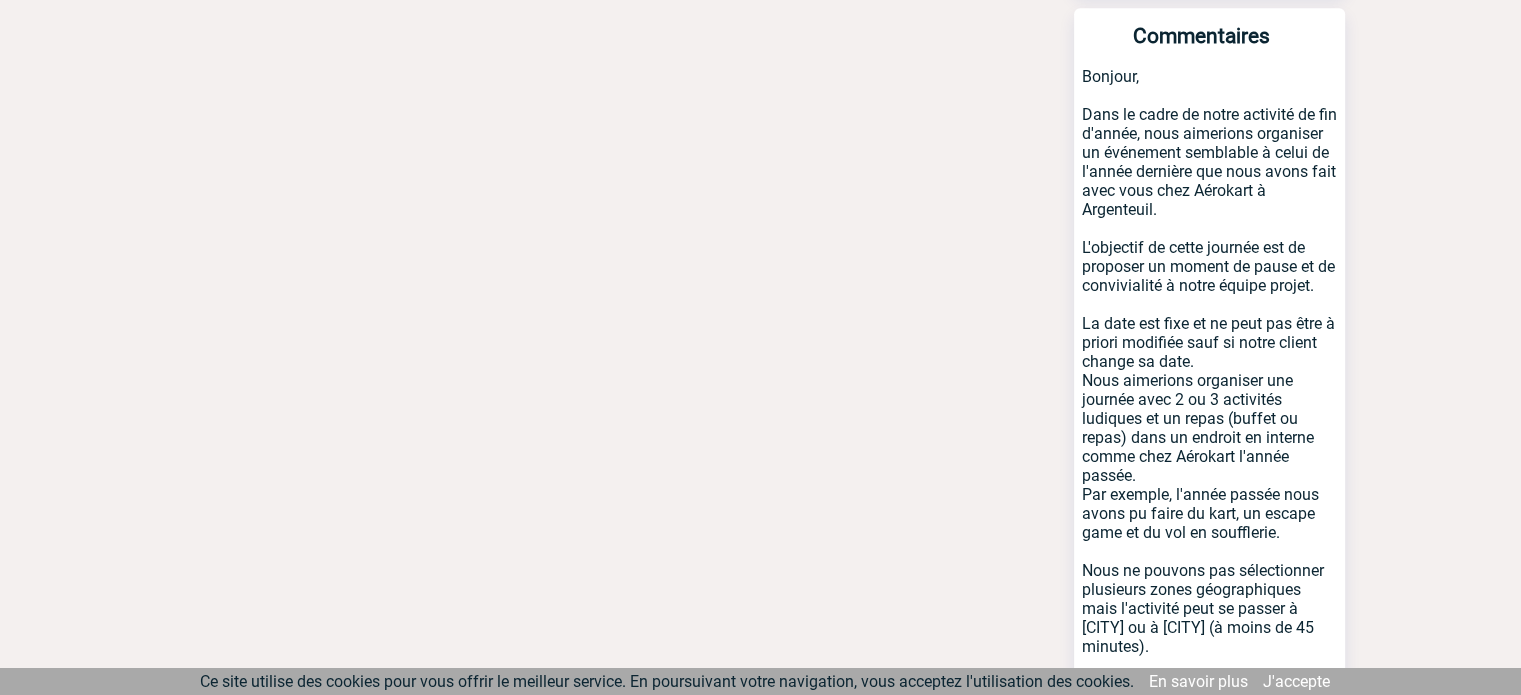 click on "Bonjour,
Dans le cadre de notre activité de fin d'année, nous aimerions organiser un événement semblable à celui de l'année dernière que nous avons fait avec vous chez Aérokart à Argenteuil.
L'objectif de cette journée est de proposer un moment de pause et de convivialité à notre équipe projet.
La date est fixe et ne peut pas être à priori modifiée sauf si notre client change sa date.
Nous aimerions organiser une journée avec 2 ou 3 activités ludiques et un repas (buffet ou repas) dans un endroit en interne comme chez Aérokart l'année passée.
Par exemple, l'année passée nous avons pu faire du kart, un escape game et du vol en soufflerie.
Nous ne pouvons pas sélectionner plusieurs zones géographiques mais l'activité peut se passer à [CITY] ou à [CITY] (à moins de 45 minutes).
L'événement comptera entre 25 et 30 personnes maximum." at bounding box center (1209, 398) 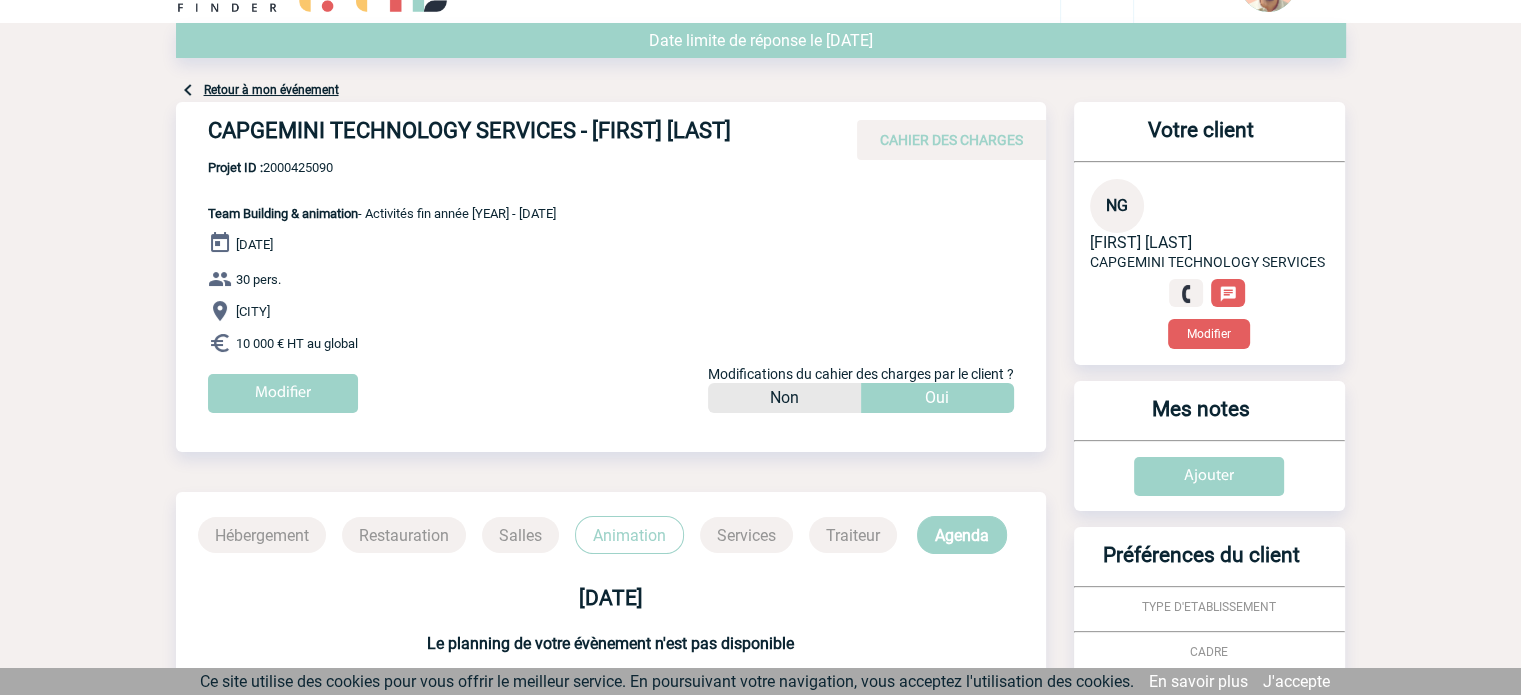 scroll, scrollTop: 0, scrollLeft: 0, axis: both 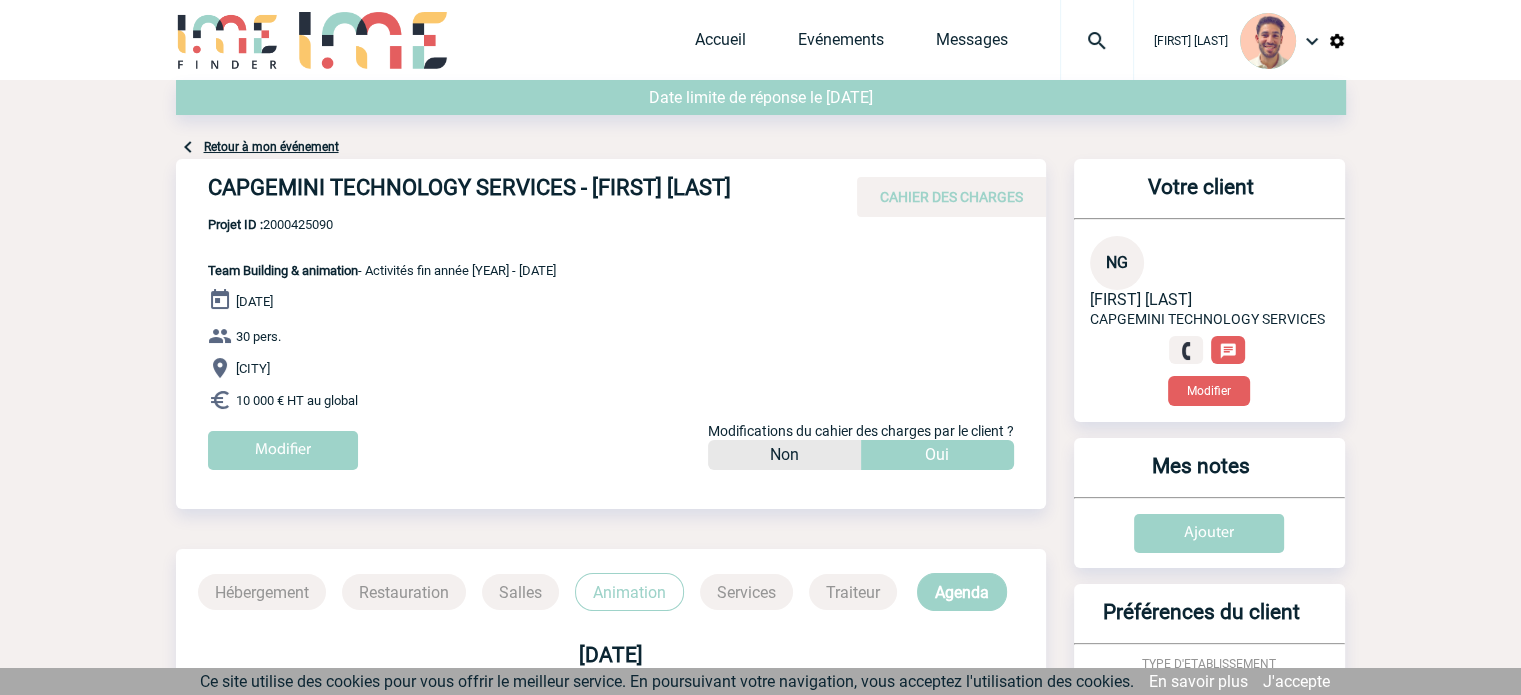 drag, startPoint x: 798, startPoint y: 188, endPoint x: 204, endPoint y: 199, distance: 594.10187 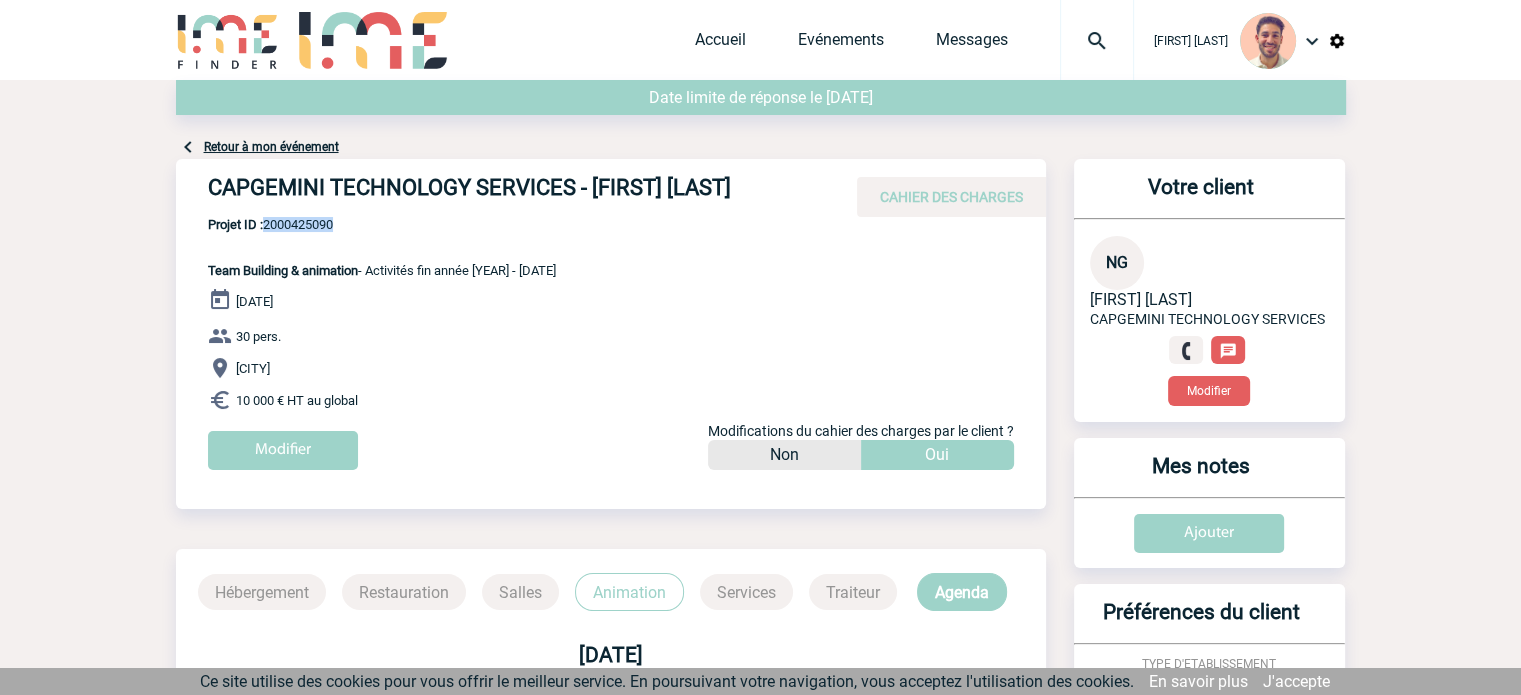 drag, startPoint x: 336, startPoint y: 231, endPoint x: 266, endPoint y: 229, distance: 70.028564 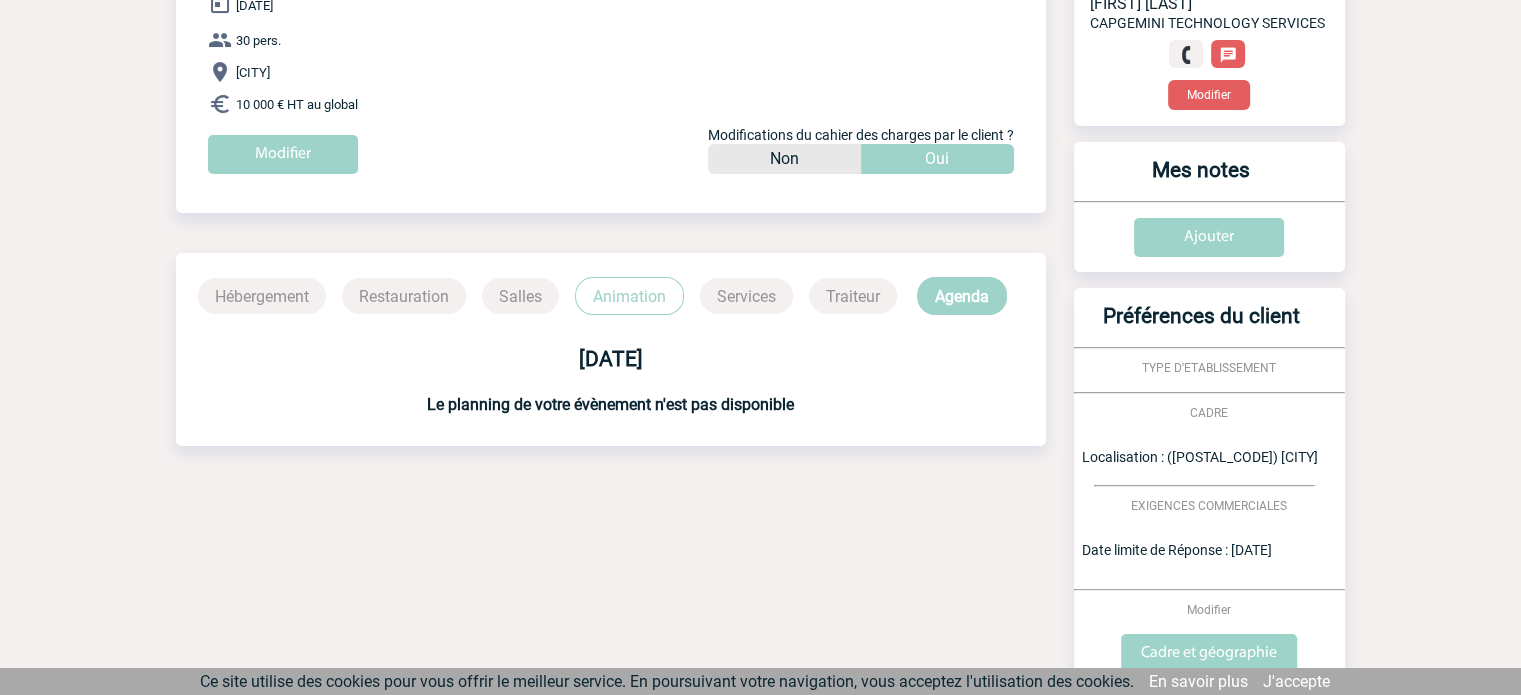 scroll, scrollTop: 800, scrollLeft: 0, axis: vertical 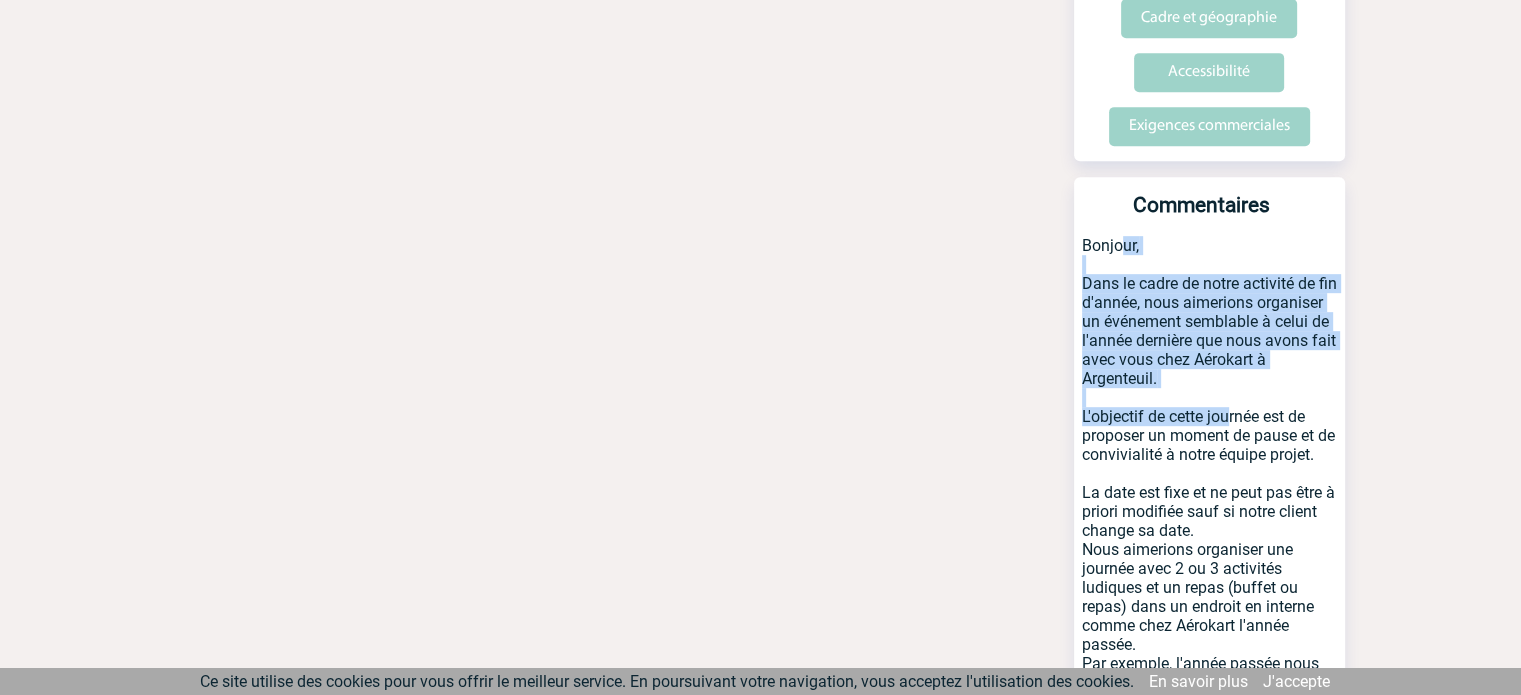 drag, startPoint x: 1082, startPoint y: 382, endPoint x: 1222, endPoint y: 418, distance: 144.55449 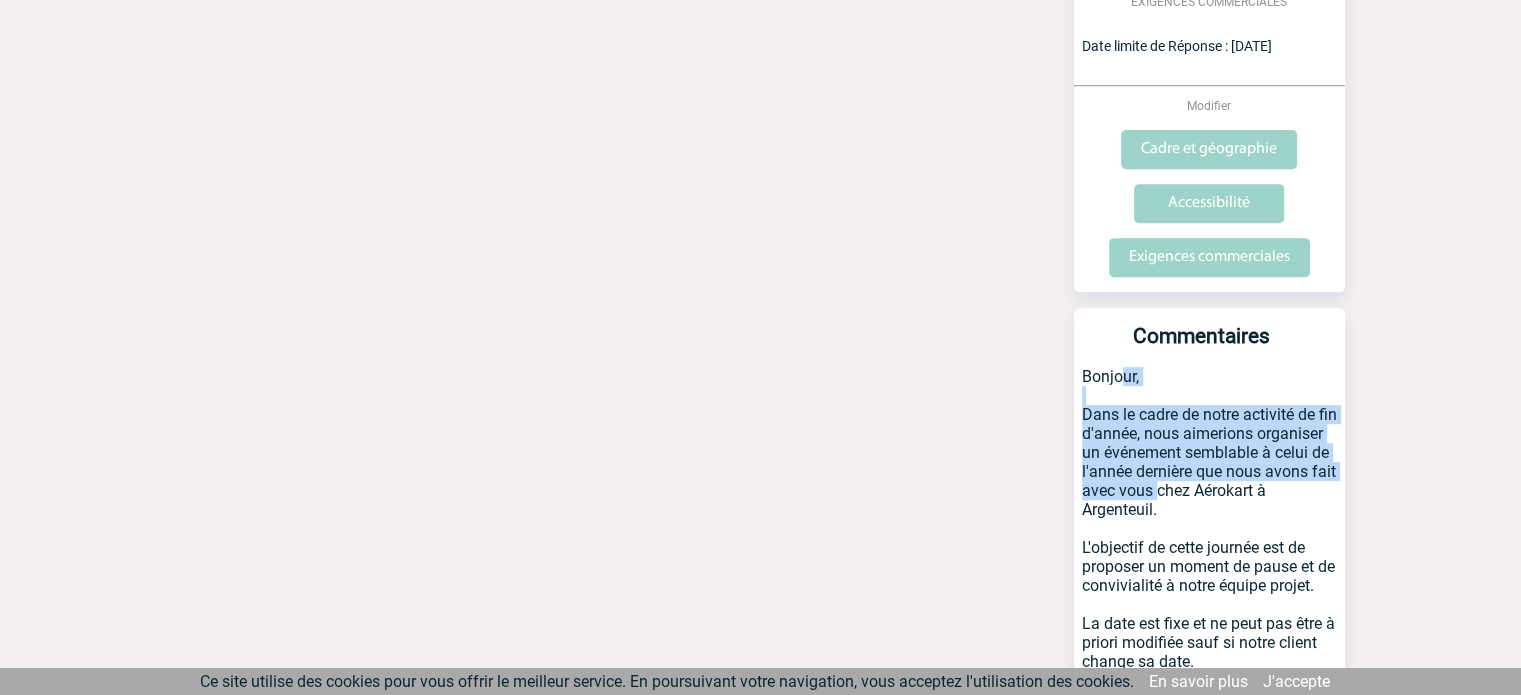 drag, startPoint x: 1144, startPoint y: 403, endPoint x: 1106, endPoint y: 423, distance: 42.941822 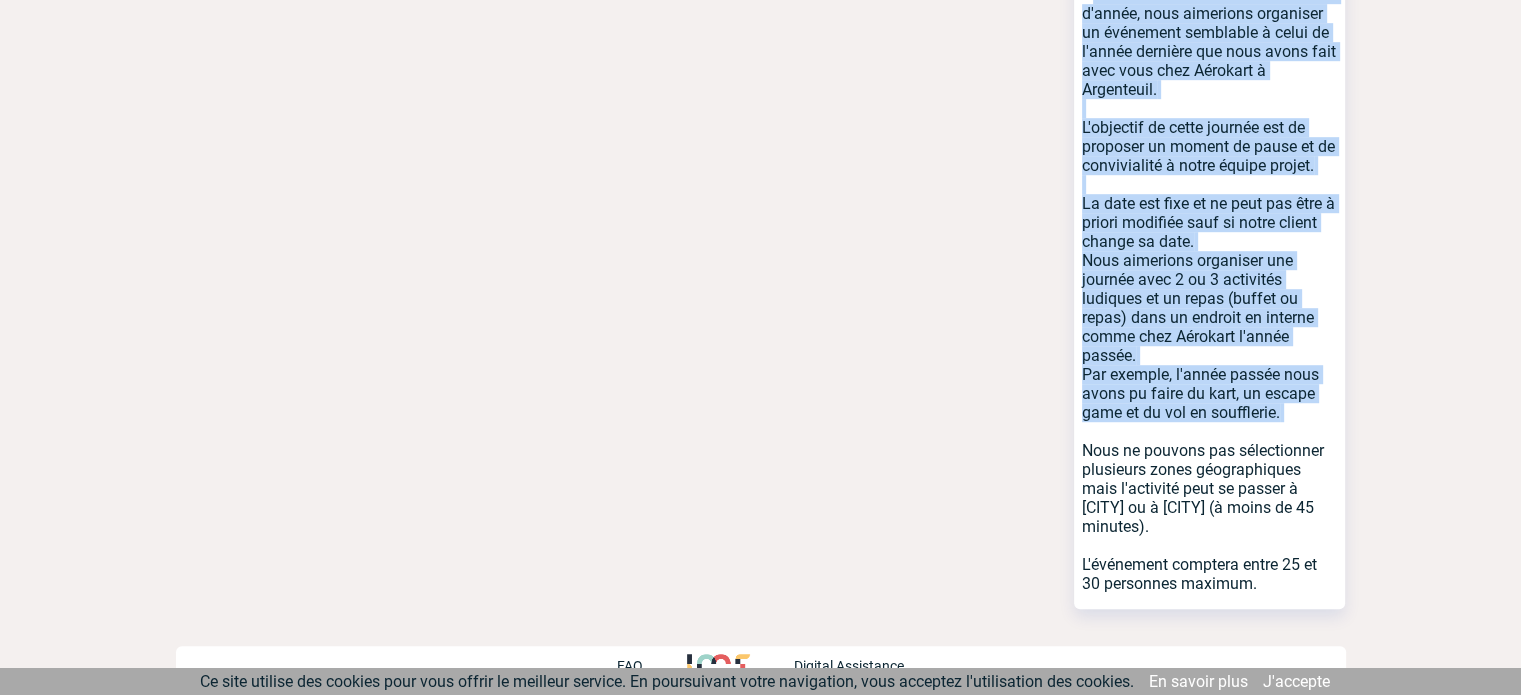 scroll, scrollTop: 1256, scrollLeft: 0, axis: vertical 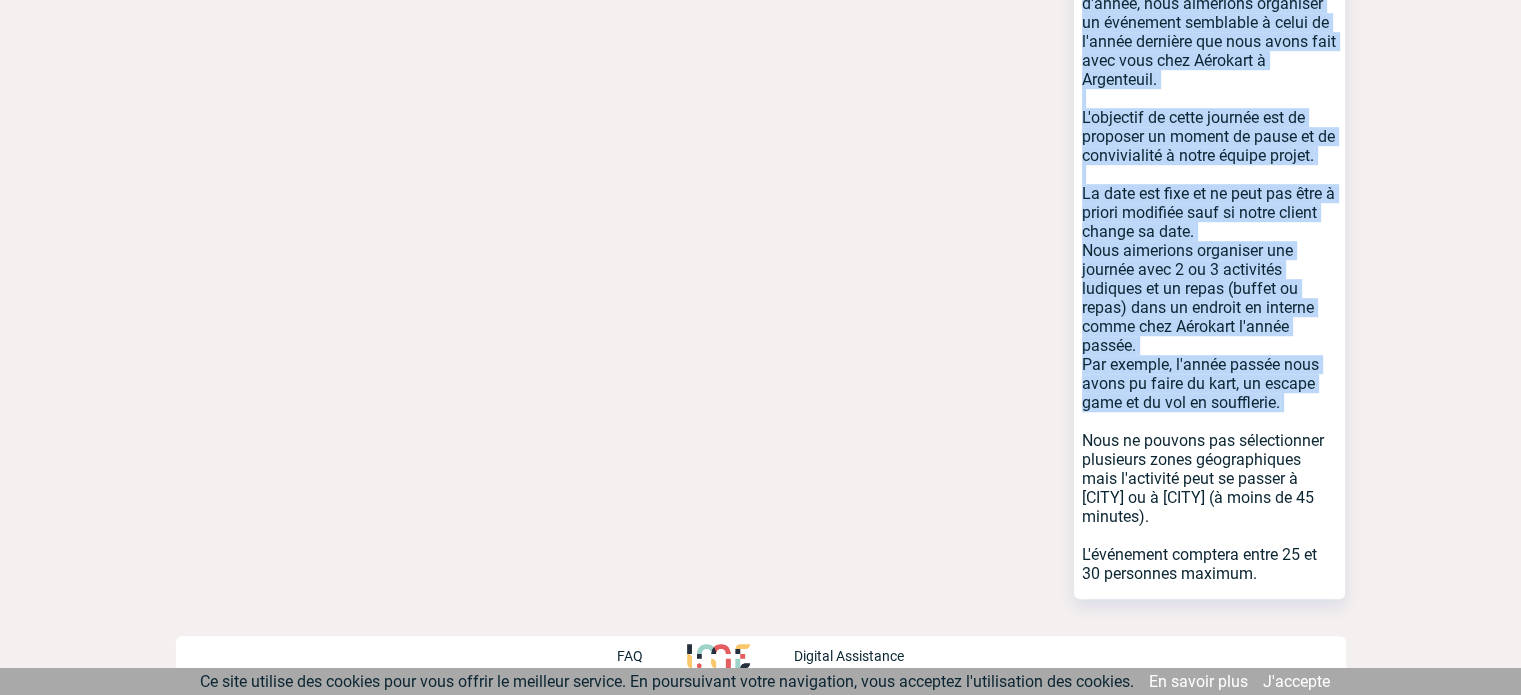 drag, startPoint x: 1081, startPoint y: 413, endPoint x: 1283, endPoint y: 576, distance: 259.56308 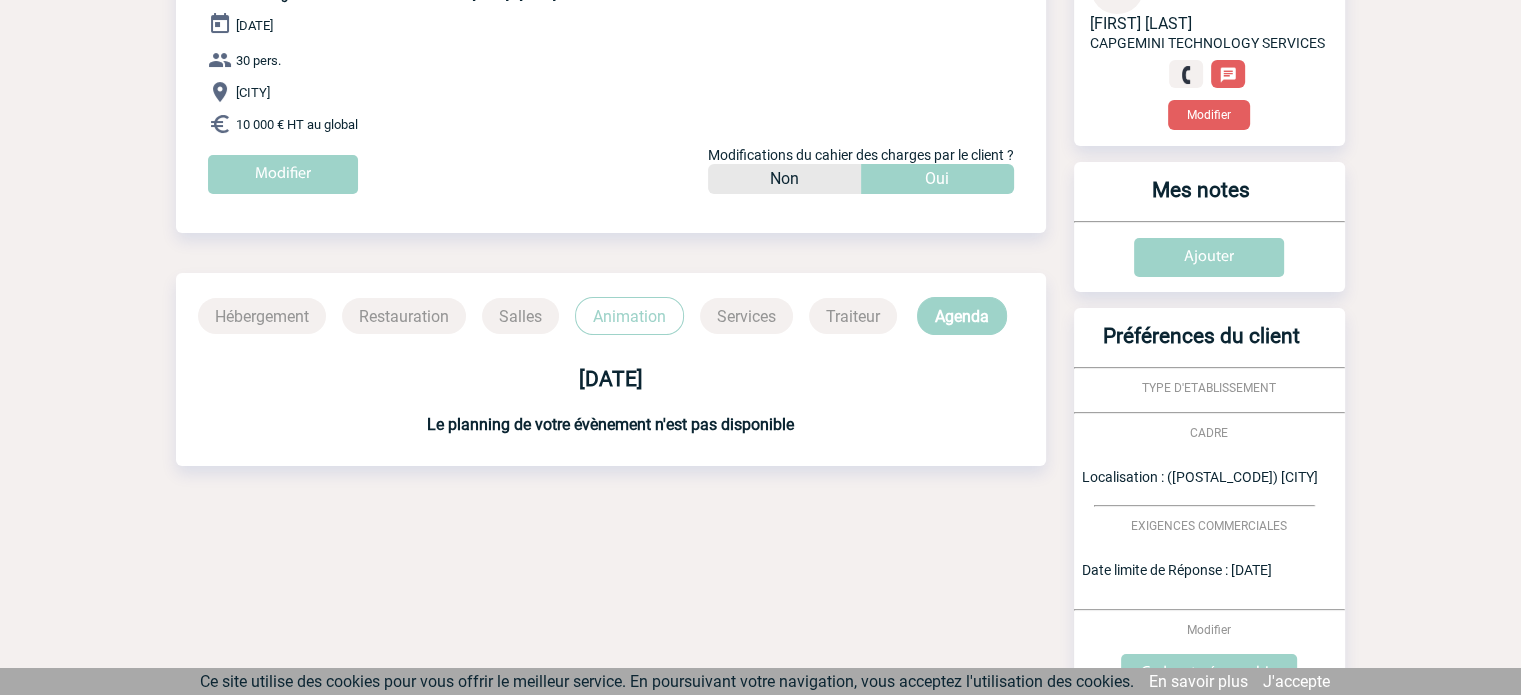 scroll, scrollTop: 0, scrollLeft: 0, axis: both 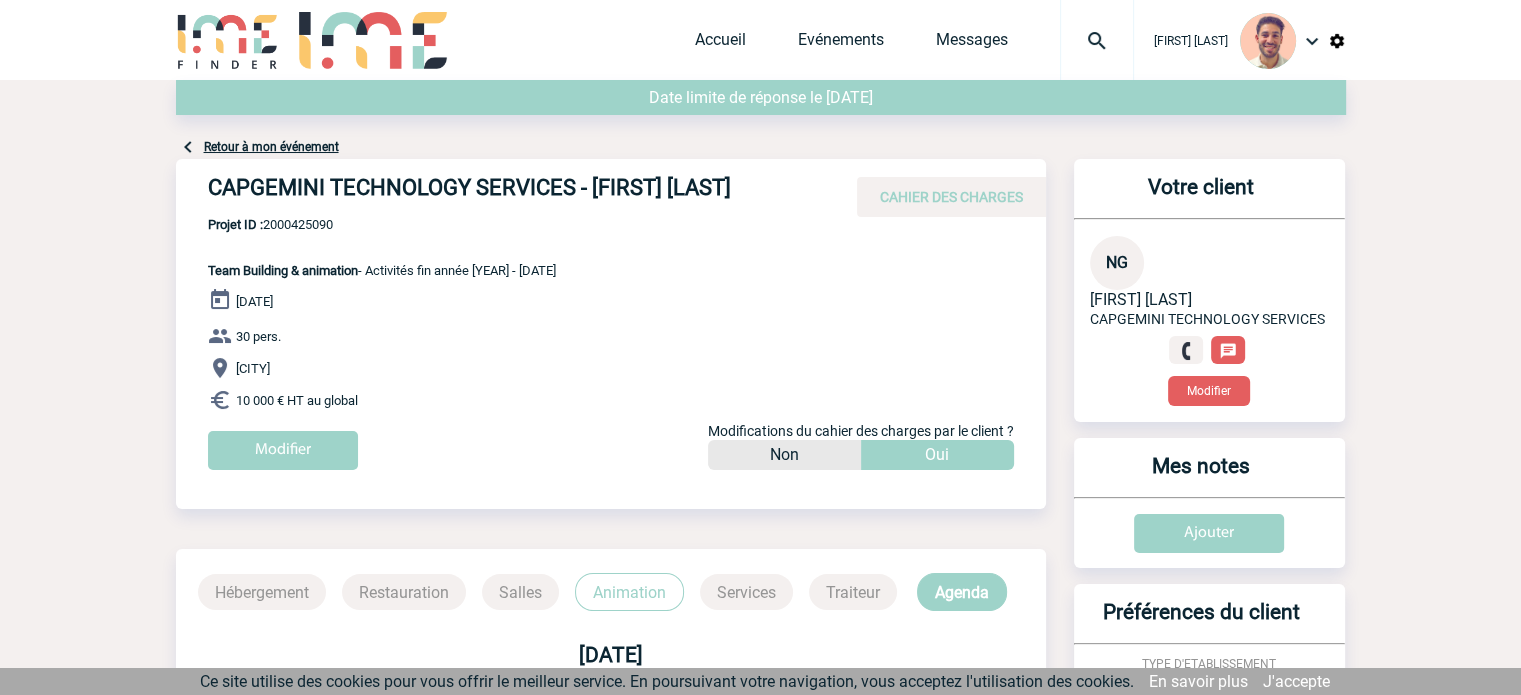 click on "Retour à mon événement" at bounding box center (271, 147) 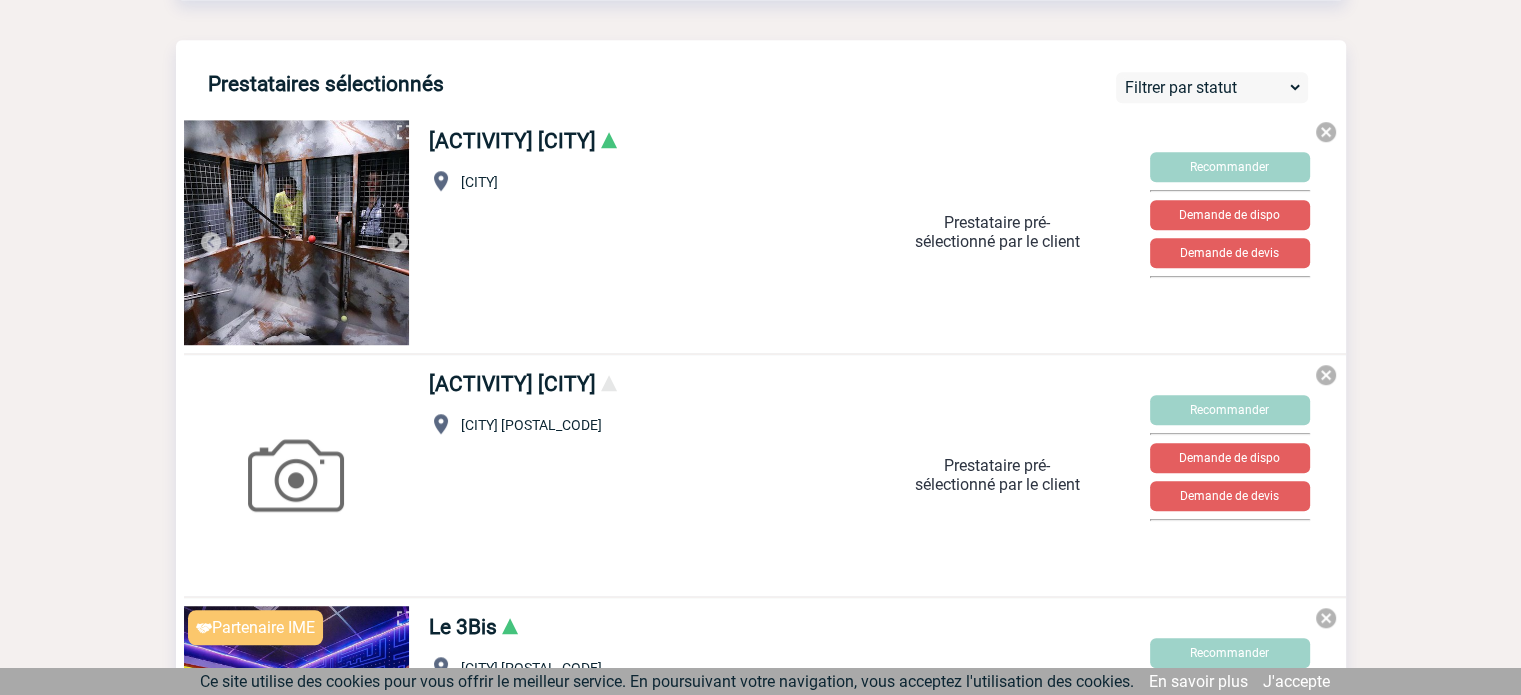 scroll, scrollTop: 1100, scrollLeft: 0, axis: vertical 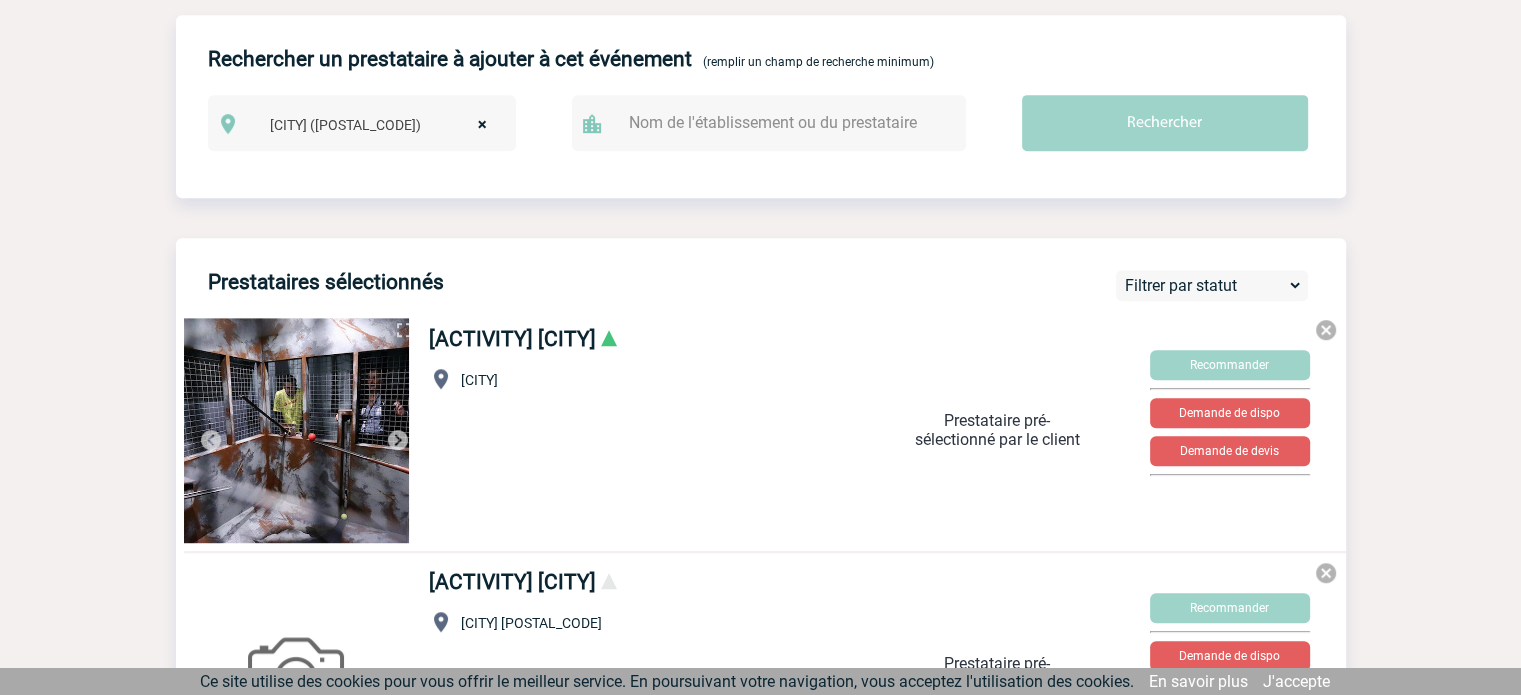 drag, startPoint x: 421, startPoint y: 344, endPoint x: 586, endPoint y: 356, distance: 165.43579 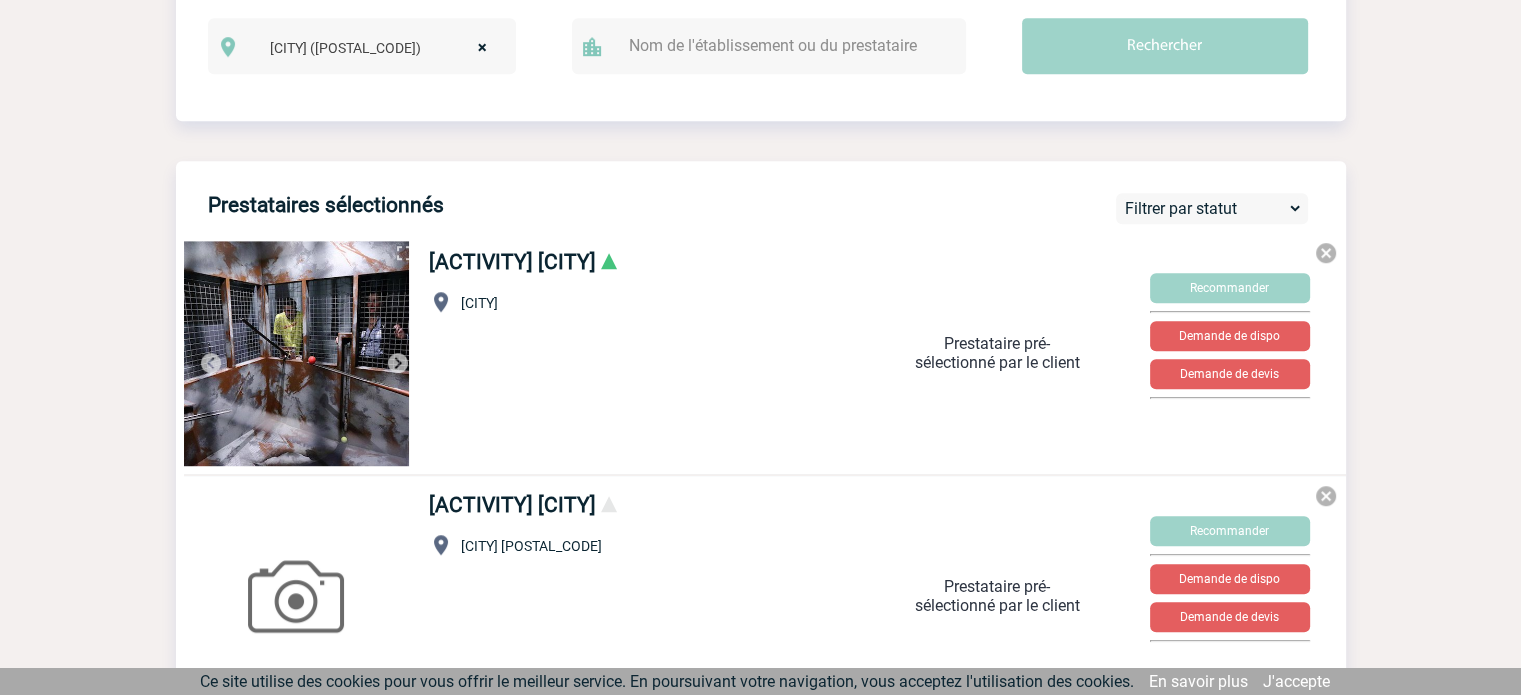 scroll, scrollTop: 1300, scrollLeft: 0, axis: vertical 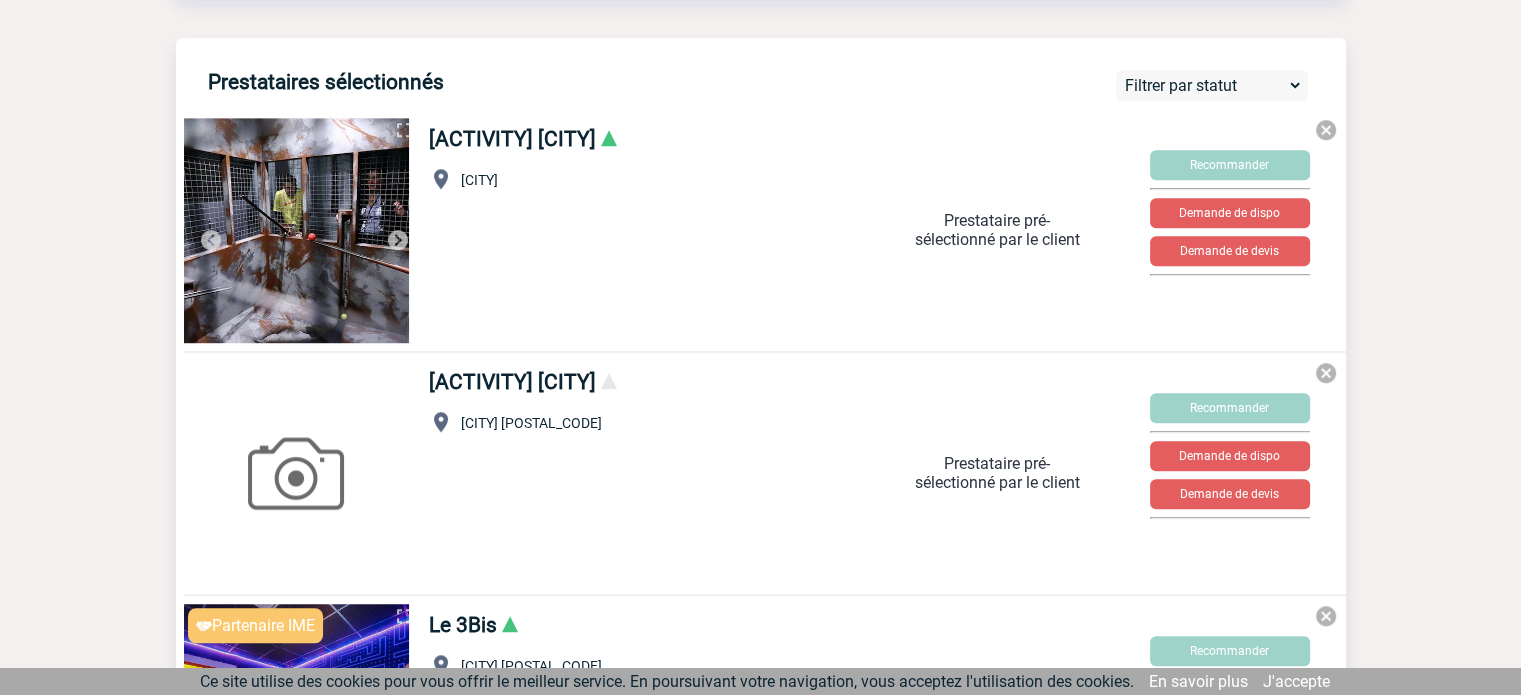 drag, startPoint x: 418, startPoint y: 390, endPoint x: 776, endPoint y: 391, distance: 358.0014 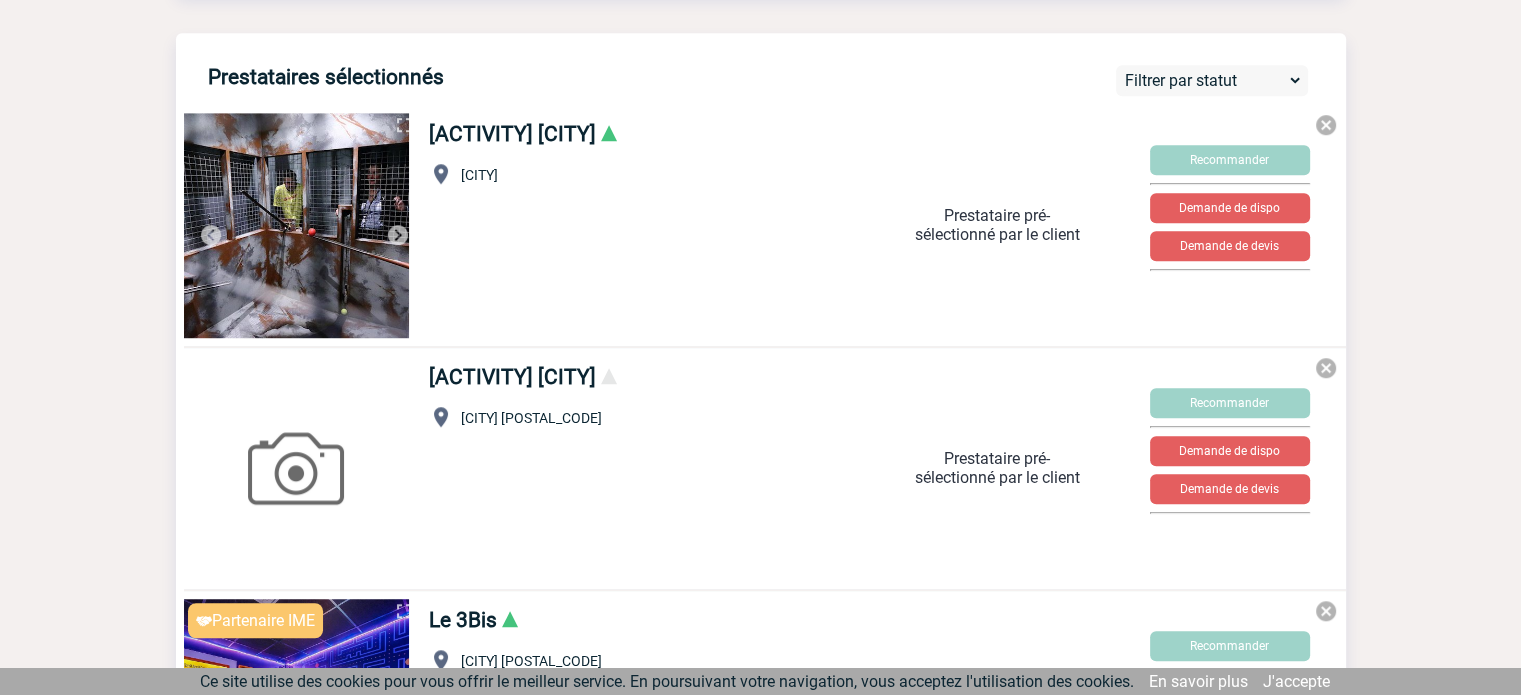 scroll, scrollTop: 1600, scrollLeft: 0, axis: vertical 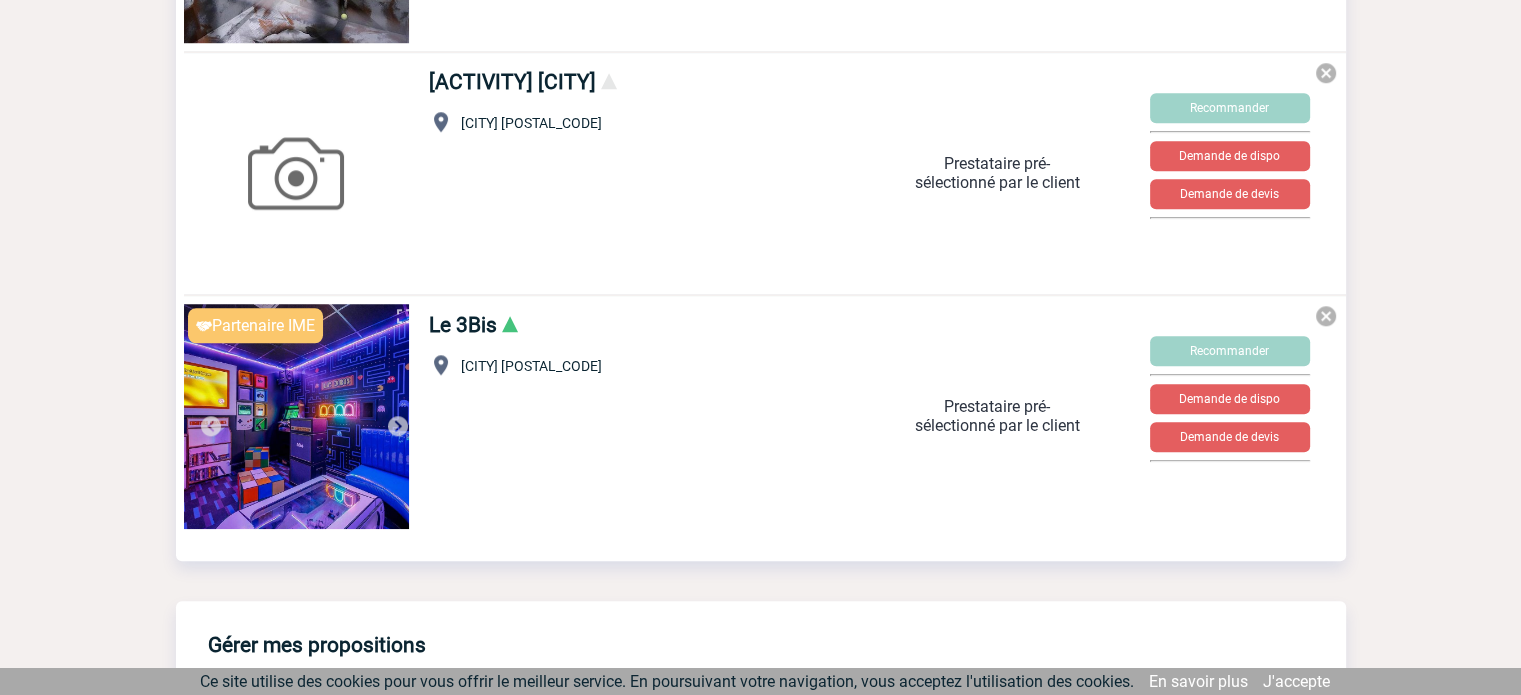 drag, startPoint x: 423, startPoint y: 333, endPoint x: 495, endPoint y: 331, distance: 72.02777 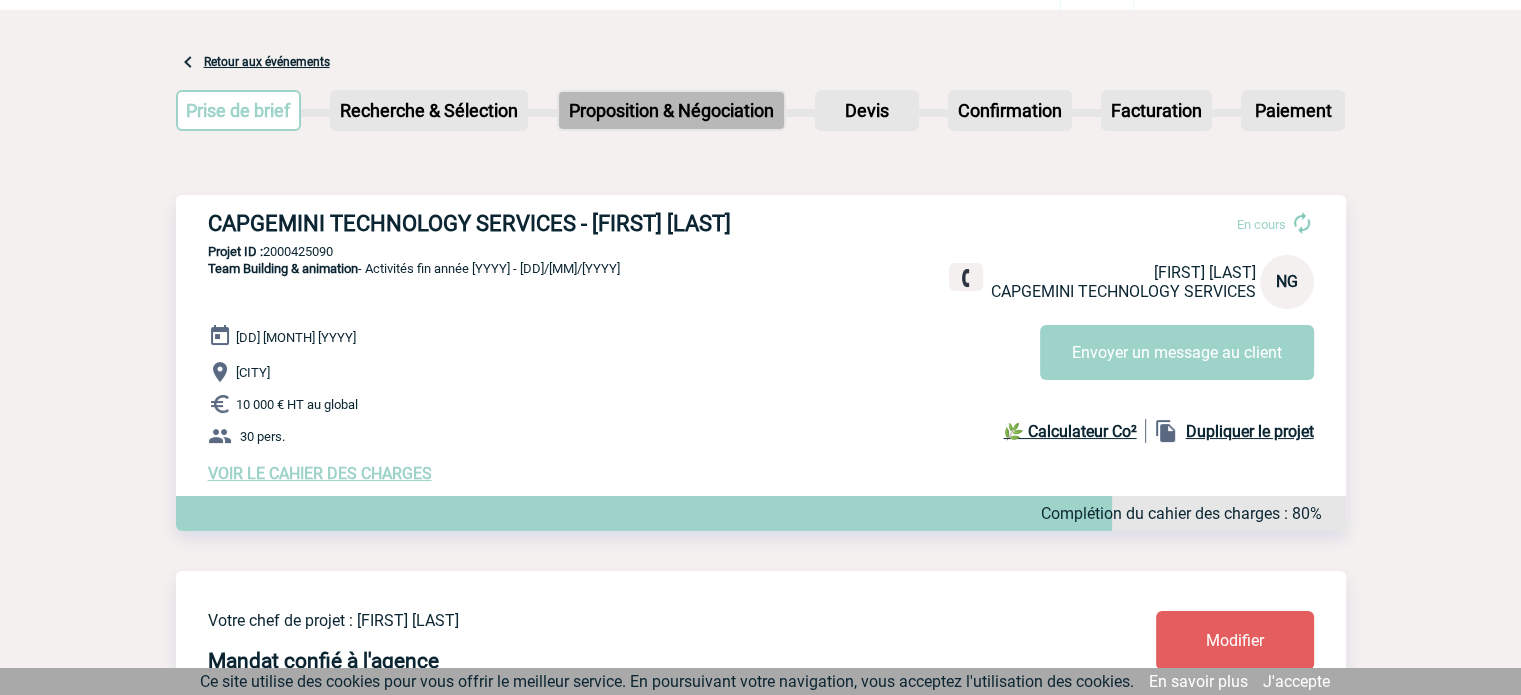 scroll, scrollTop: 0, scrollLeft: 0, axis: both 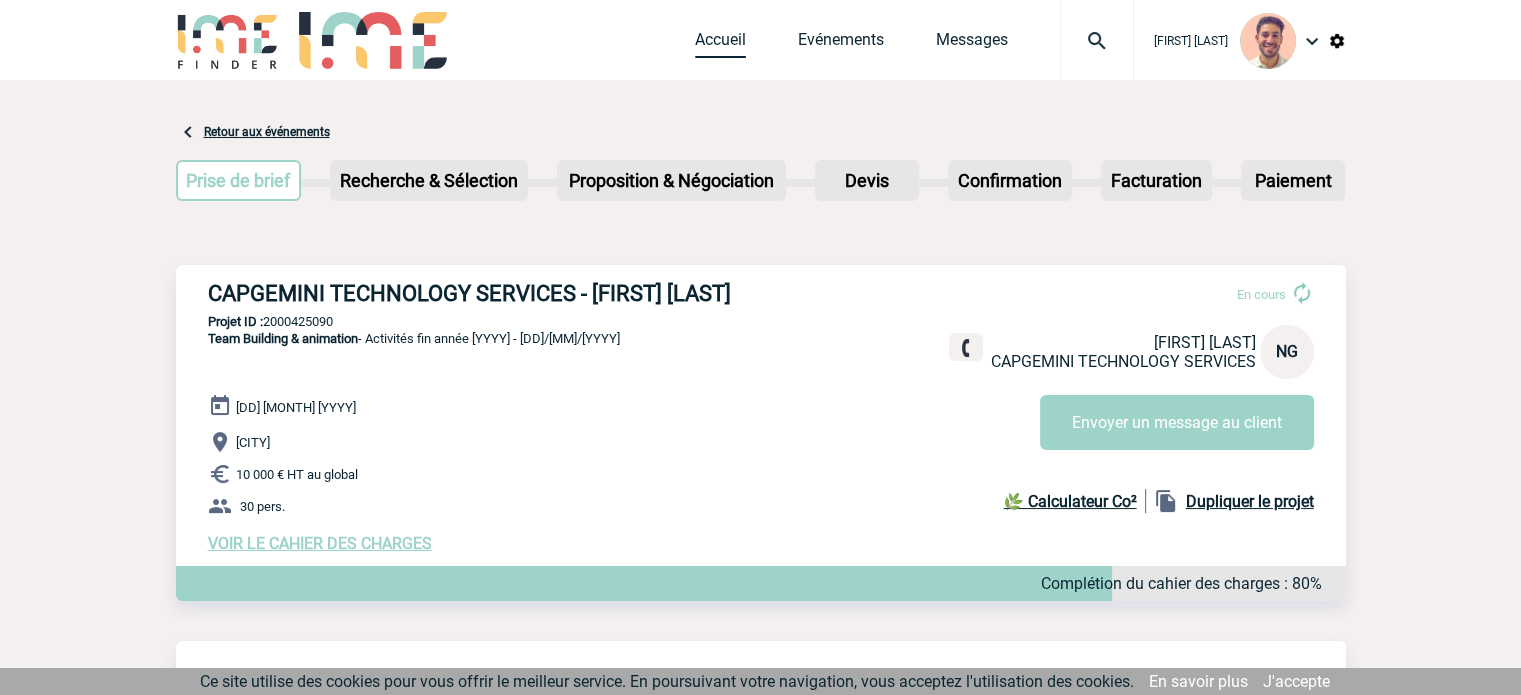 click on "Accueil" at bounding box center [720, 44] 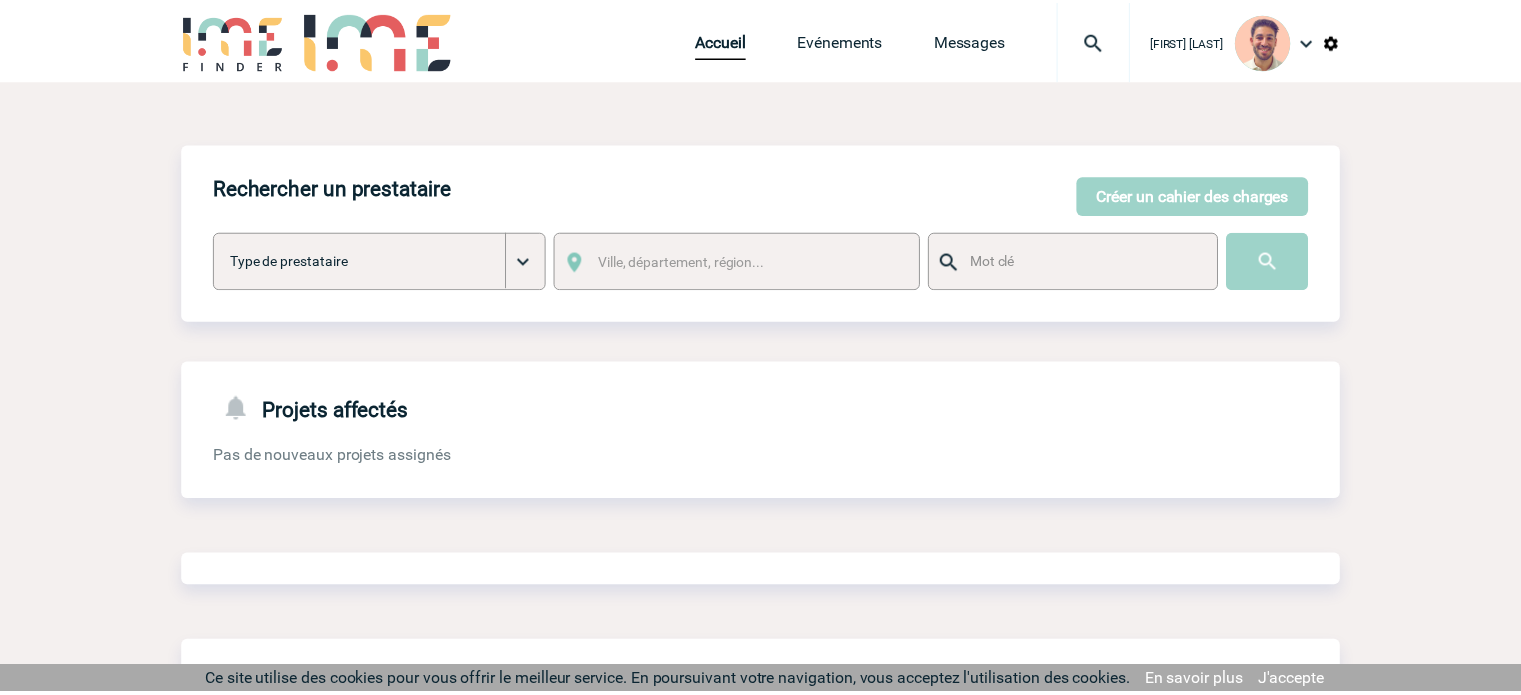scroll, scrollTop: 0, scrollLeft: 0, axis: both 